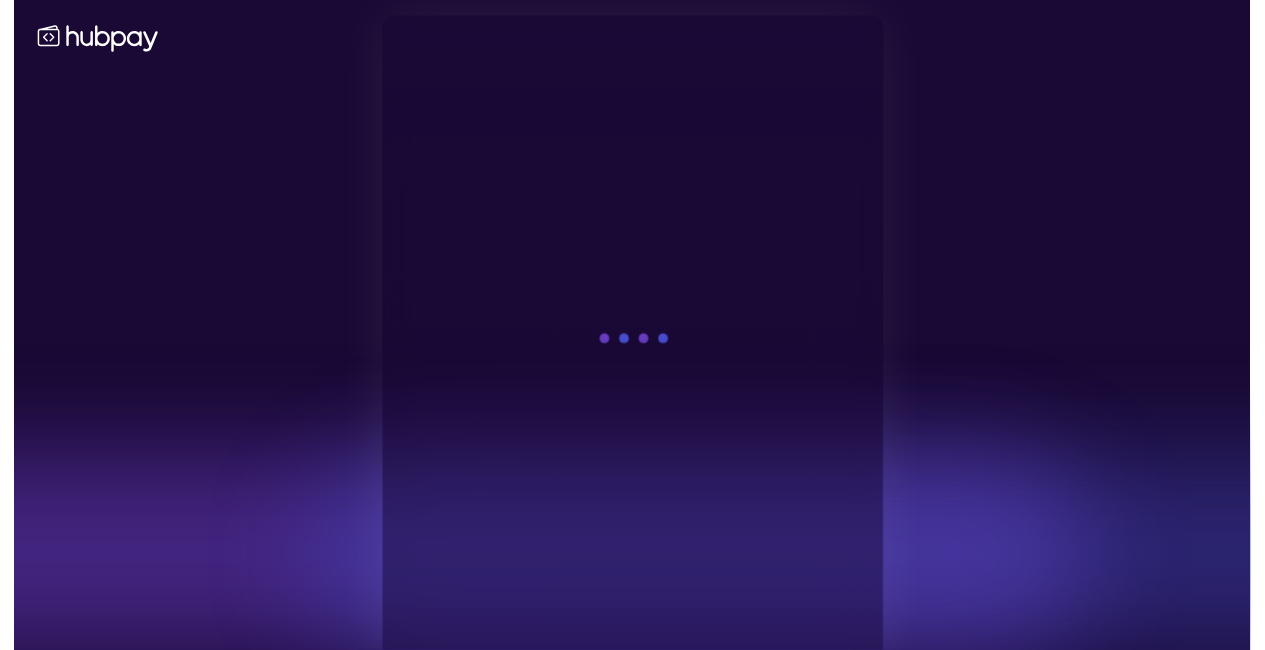 scroll, scrollTop: 0, scrollLeft: 0, axis: both 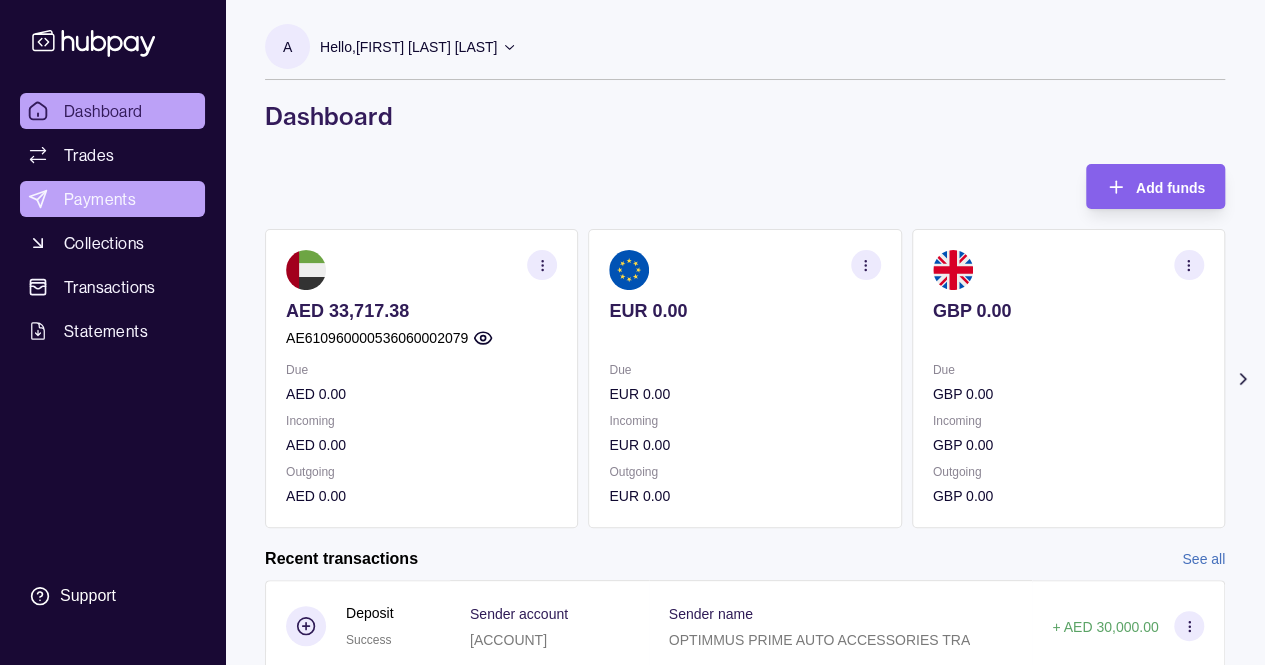 click on "Payments" at bounding box center (112, 199) 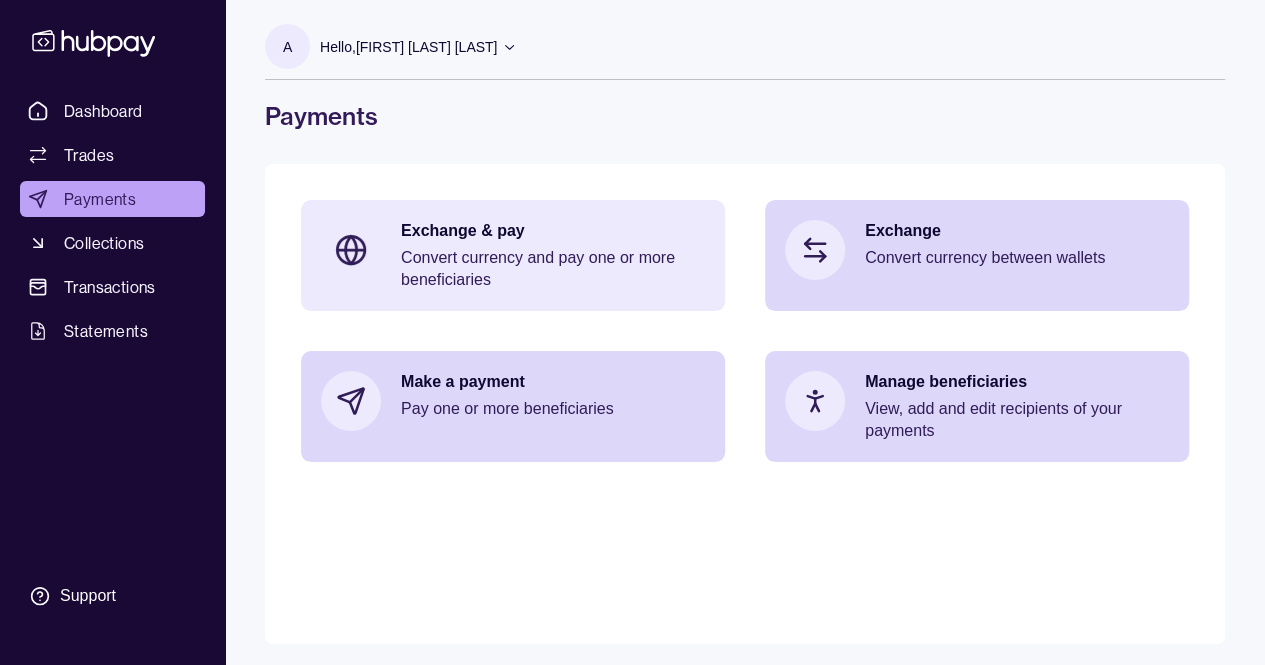 click on "Convert currency and pay one or more beneficiaries" at bounding box center [553, 269] 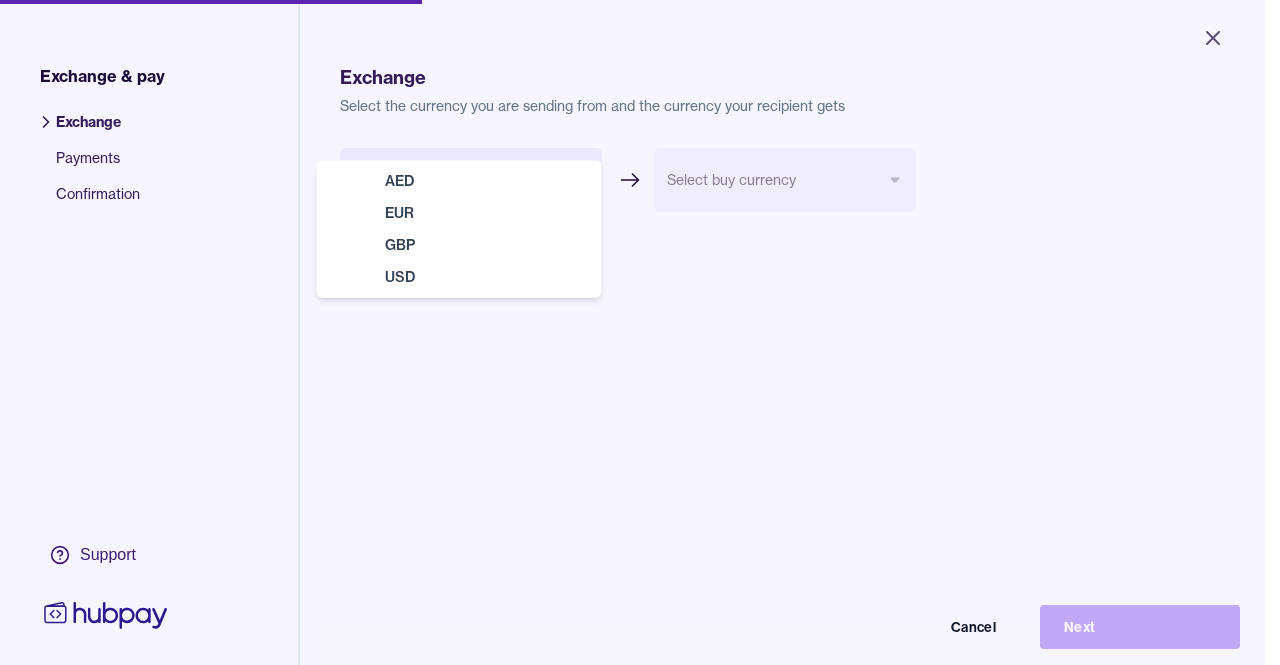 click on "Close Exchange & pay Exchange Payments Confirmation Support Exchange Select the currency you are sending from and the currency your recipient gets Select sell currency *** *** *** *** Select buy currency Cancel Next Exchange & pay | Hubpay AED EUR GBP USD" at bounding box center [632, 332] 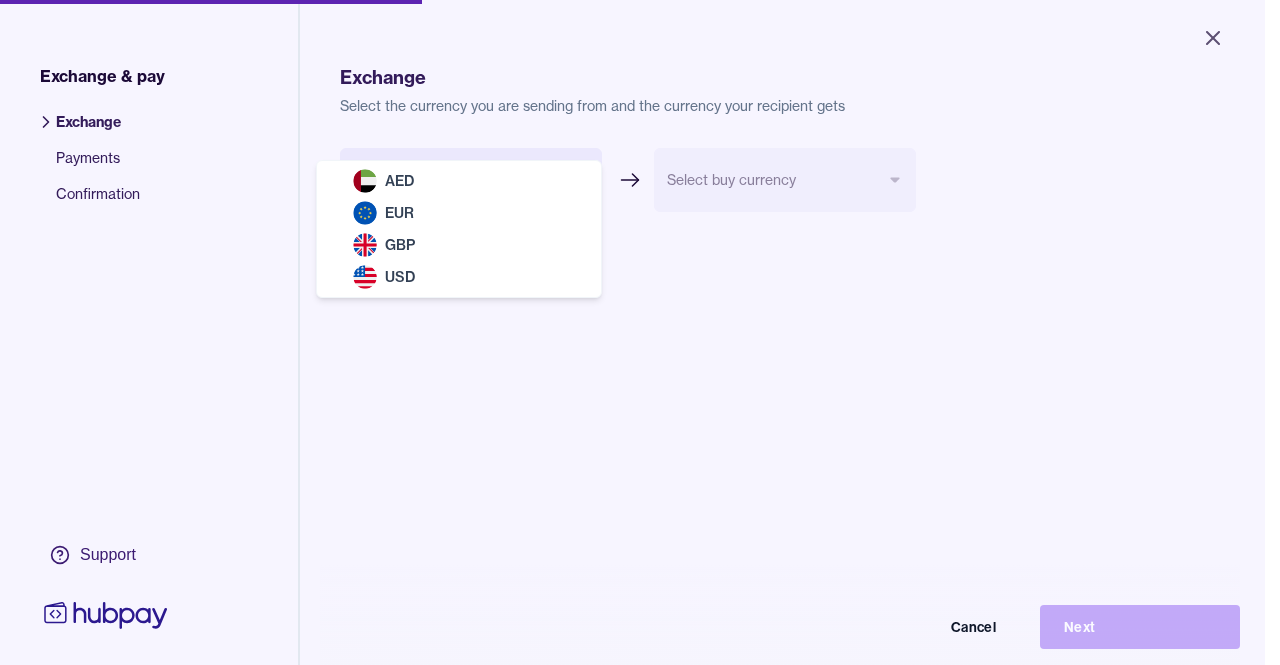 select on "***" 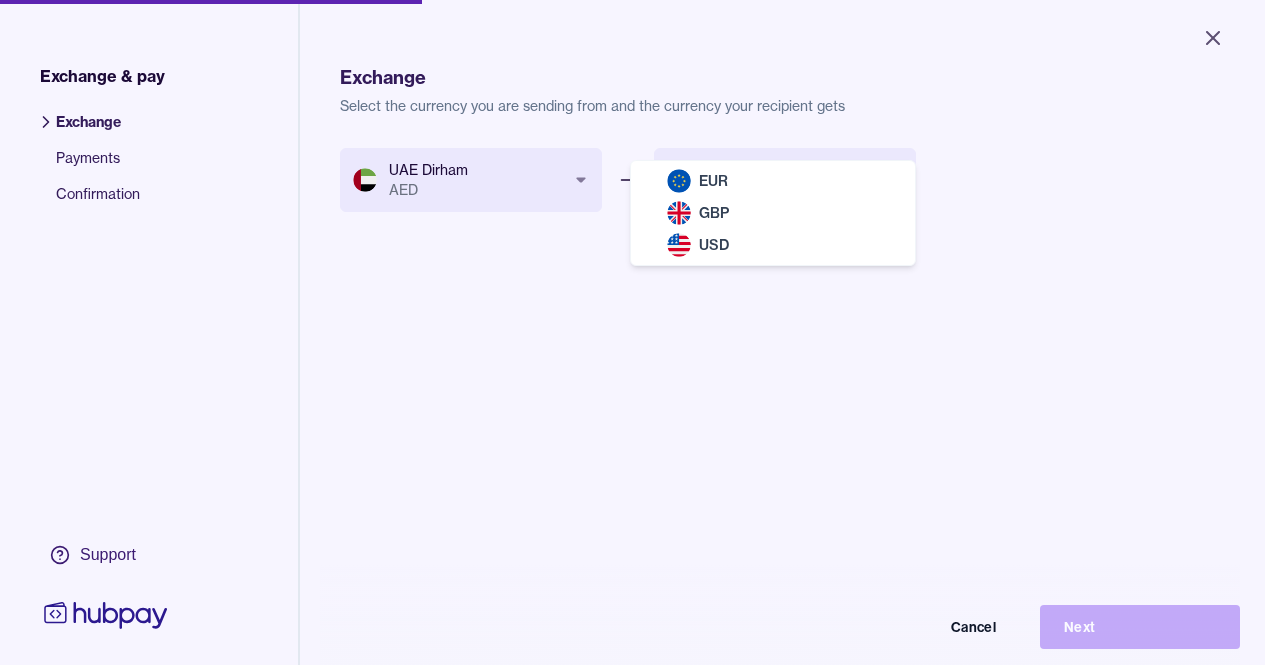 click on "Close Exchange & pay Exchange Payments Confirmation Support Exchange Select the currency you are sending from and the currency your recipient gets UAE Dirham AED *** *** *** *** Select buy currency *** *** *** Cancel Next Exchange & pay | Hubpay EUR GBP USD" at bounding box center [632, 332] 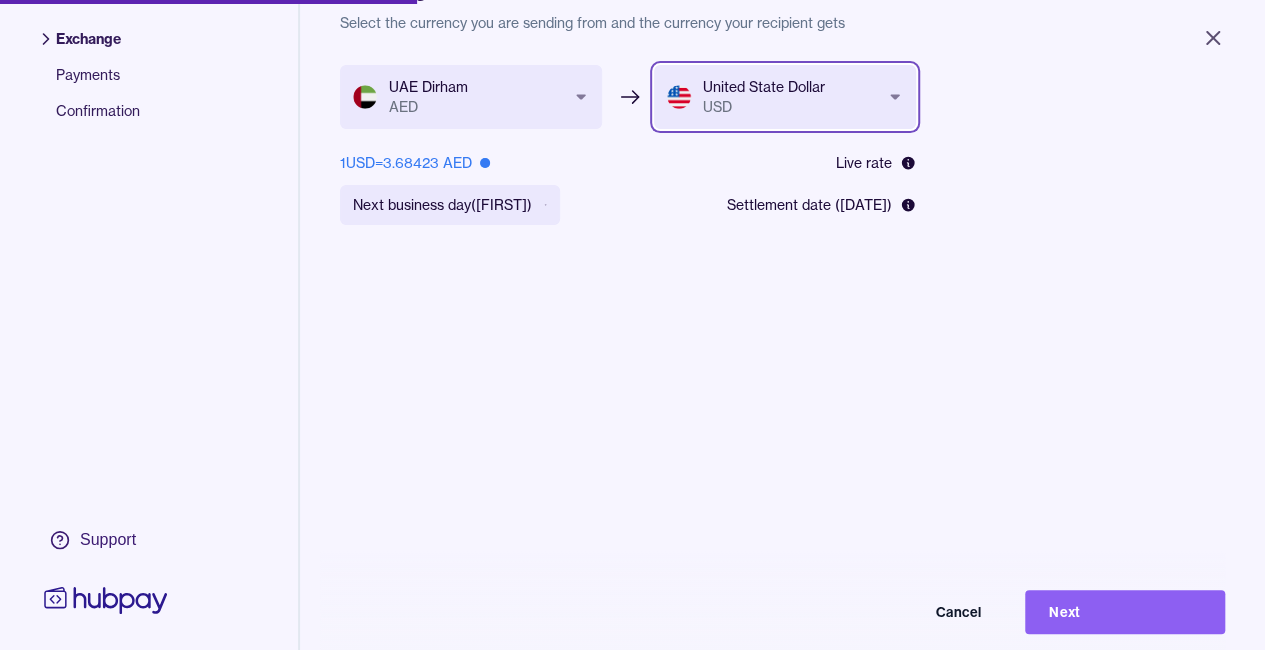 scroll, scrollTop: 81, scrollLeft: 0, axis: vertical 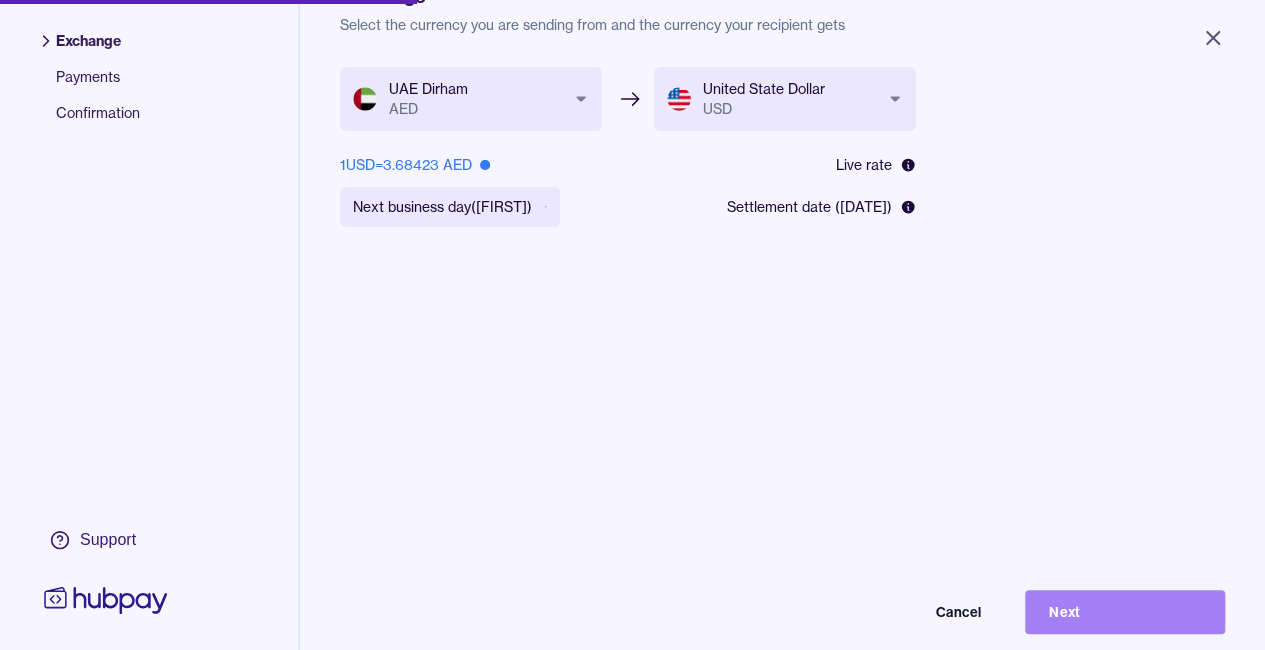 click on "Next" at bounding box center (1125, 612) 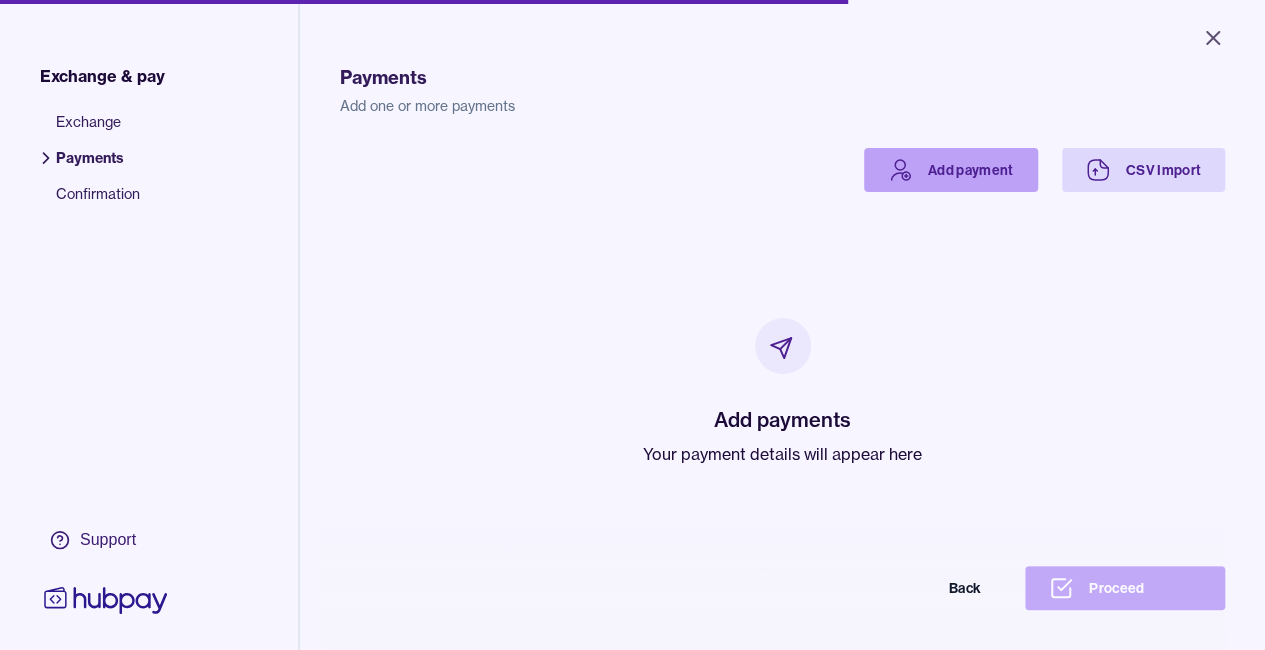 click on "Add payment" at bounding box center [951, 170] 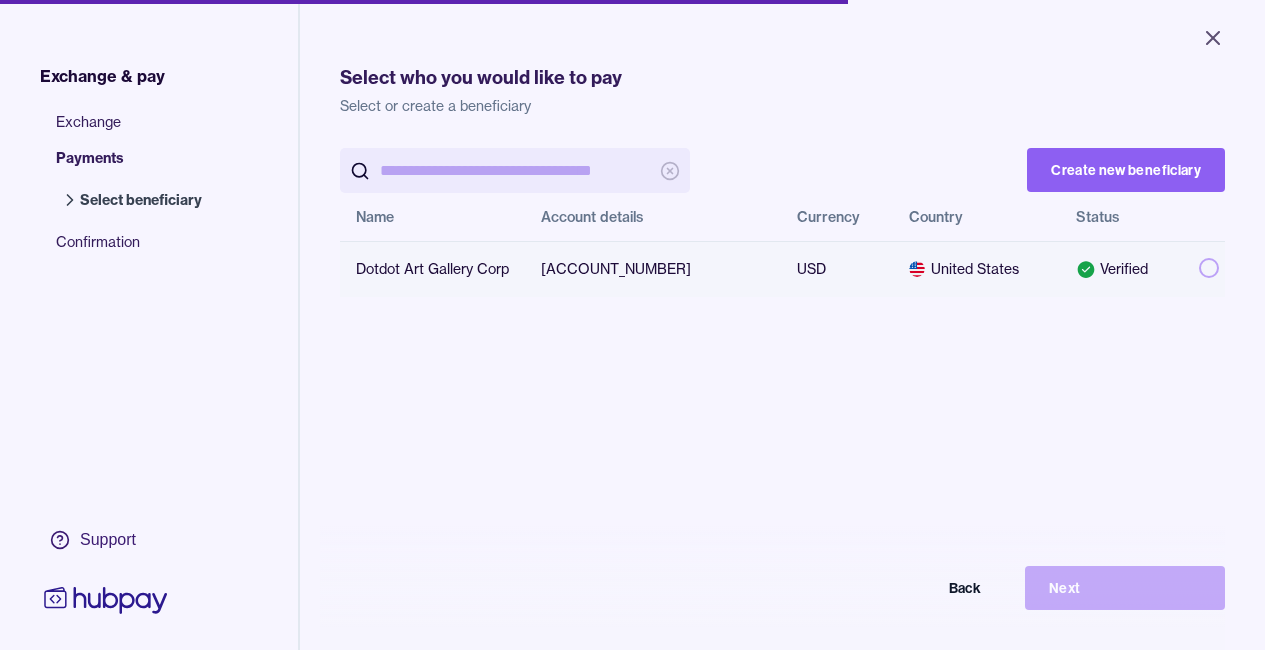 scroll, scrollTop: 0, scrollLeft: 0, axis: both 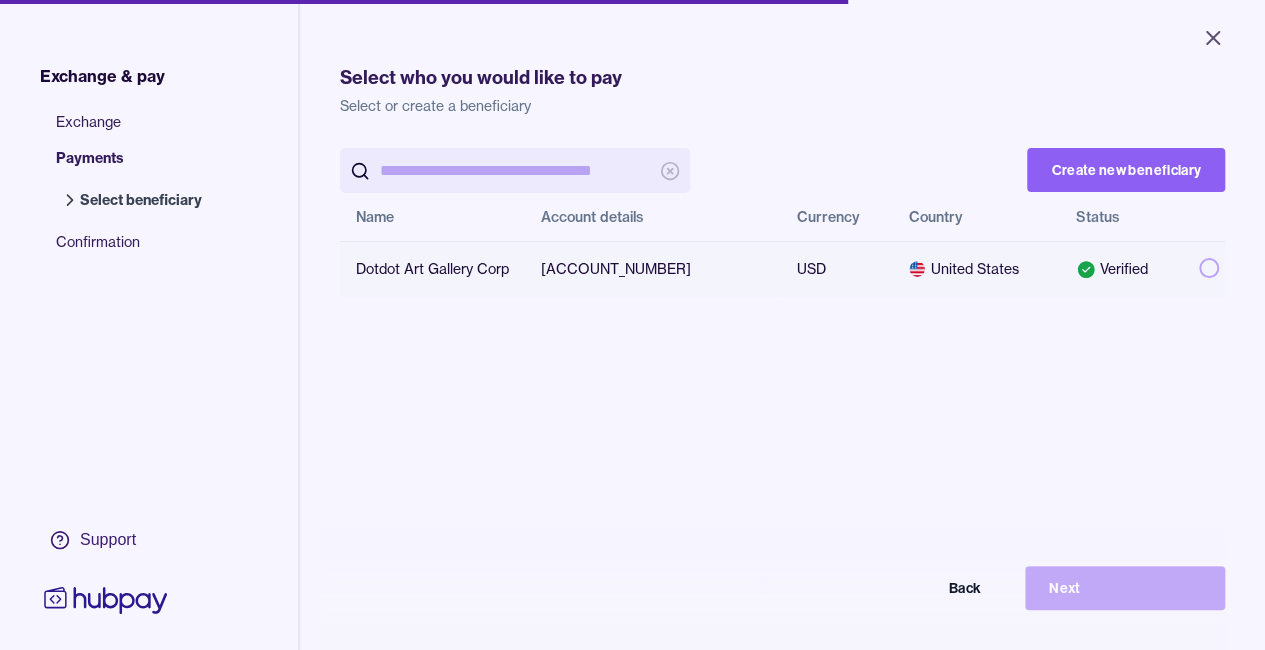 click on "Verified" at bounding box center [1121, 269] 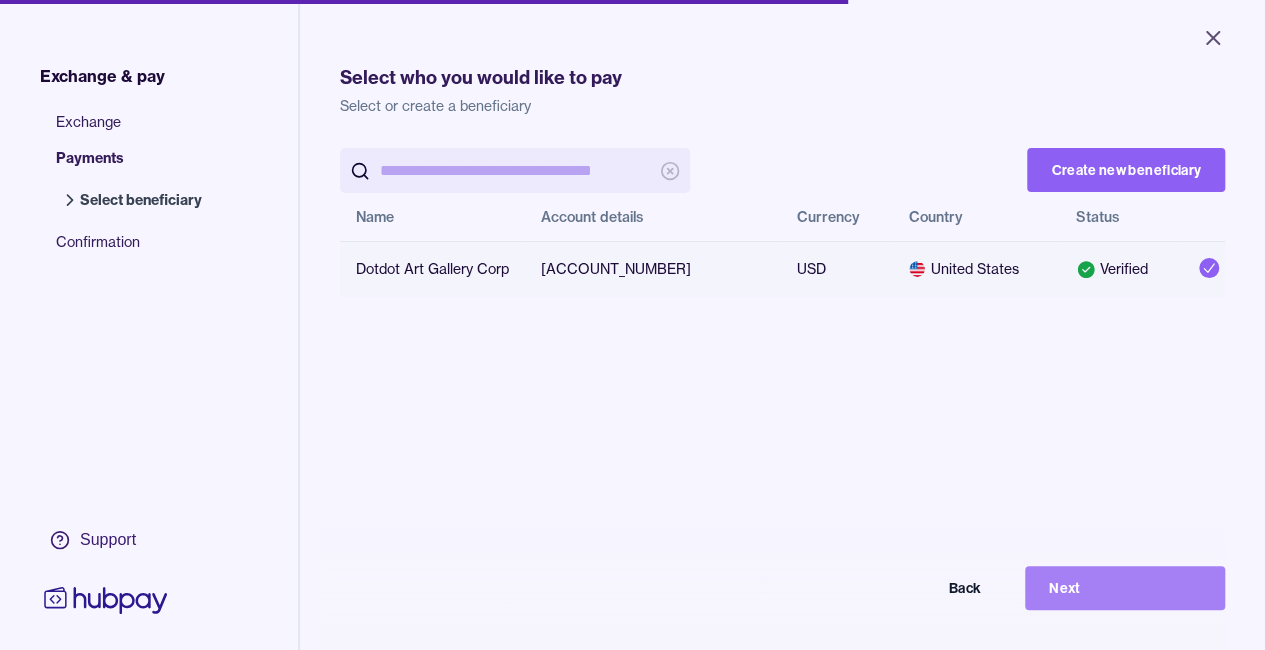 click on "Next" at bounding box center (1125, 588) 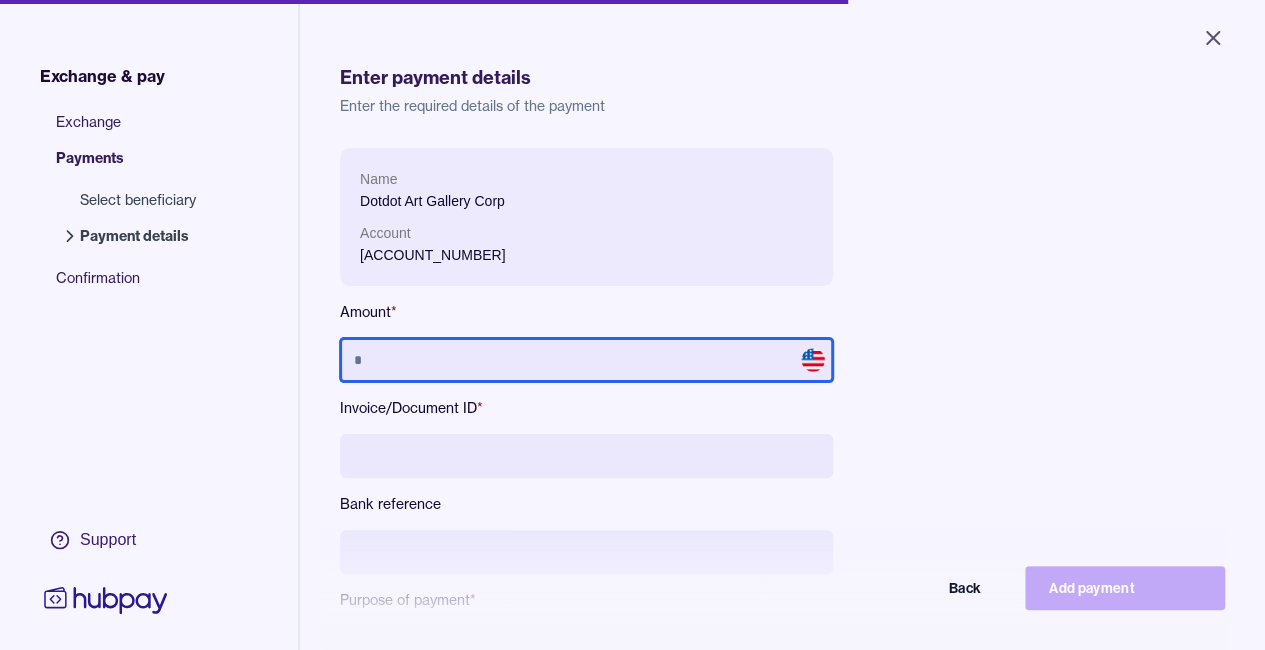 click at bounding box center (586, 360) 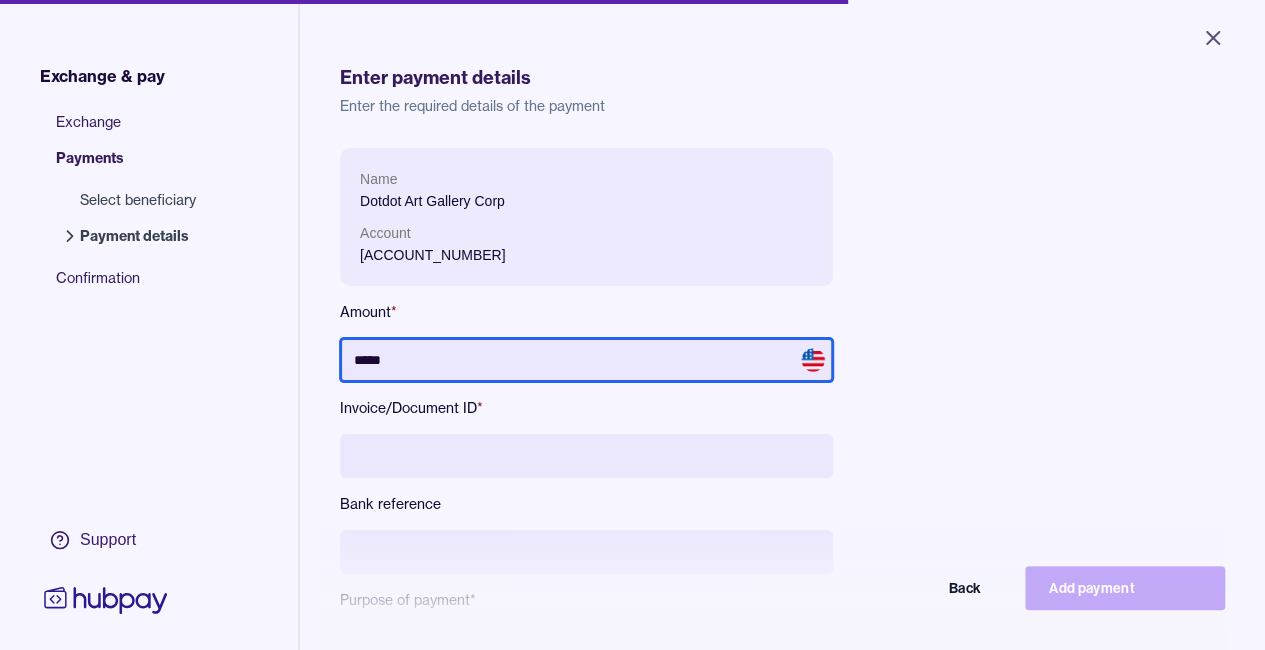 type on "*****" 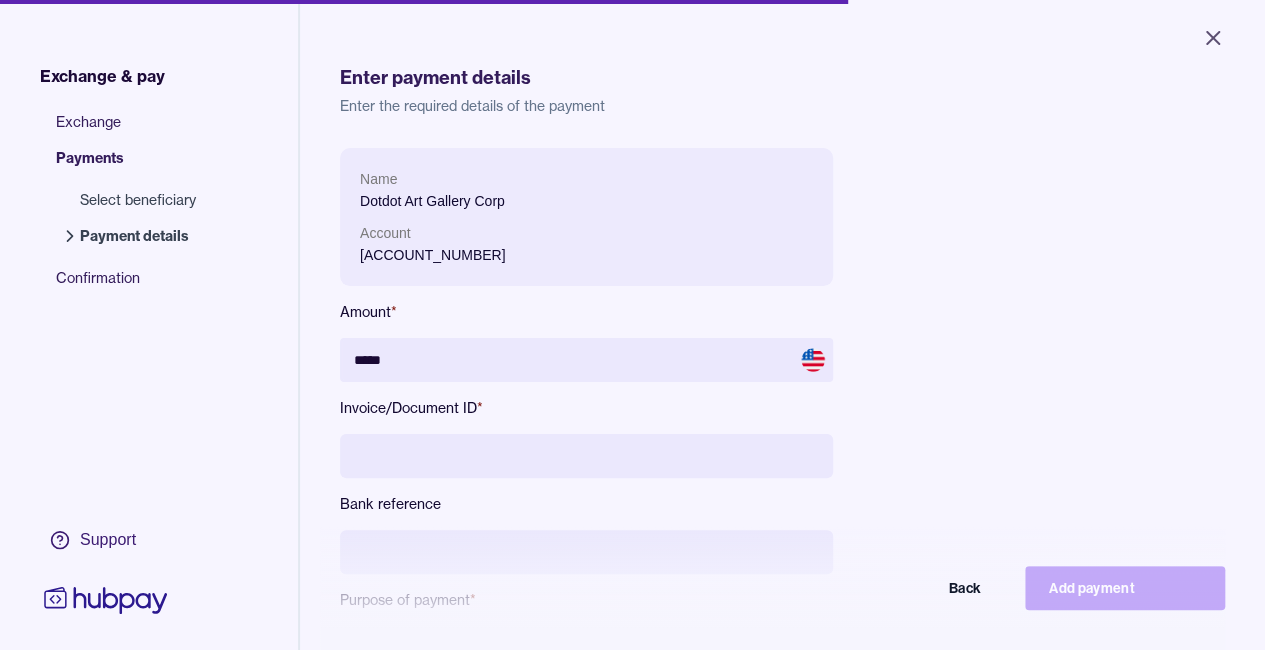 click on "Name [COMPANY_NAME] Account [ACCOUNT_NUMBER] Amount  * ***** Invoice/Document ID  * Bank reference Purpose of payment  * Purpose of payment Back Add payment" at bounding box center [782, 425] 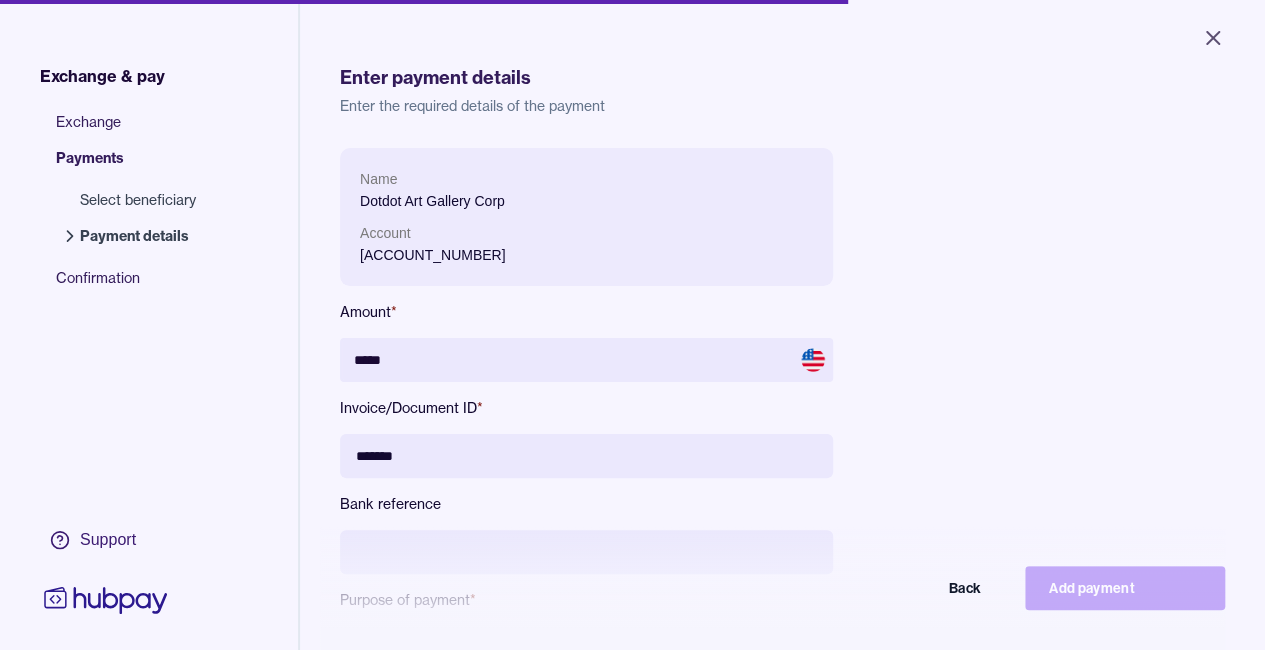 type on "*******" 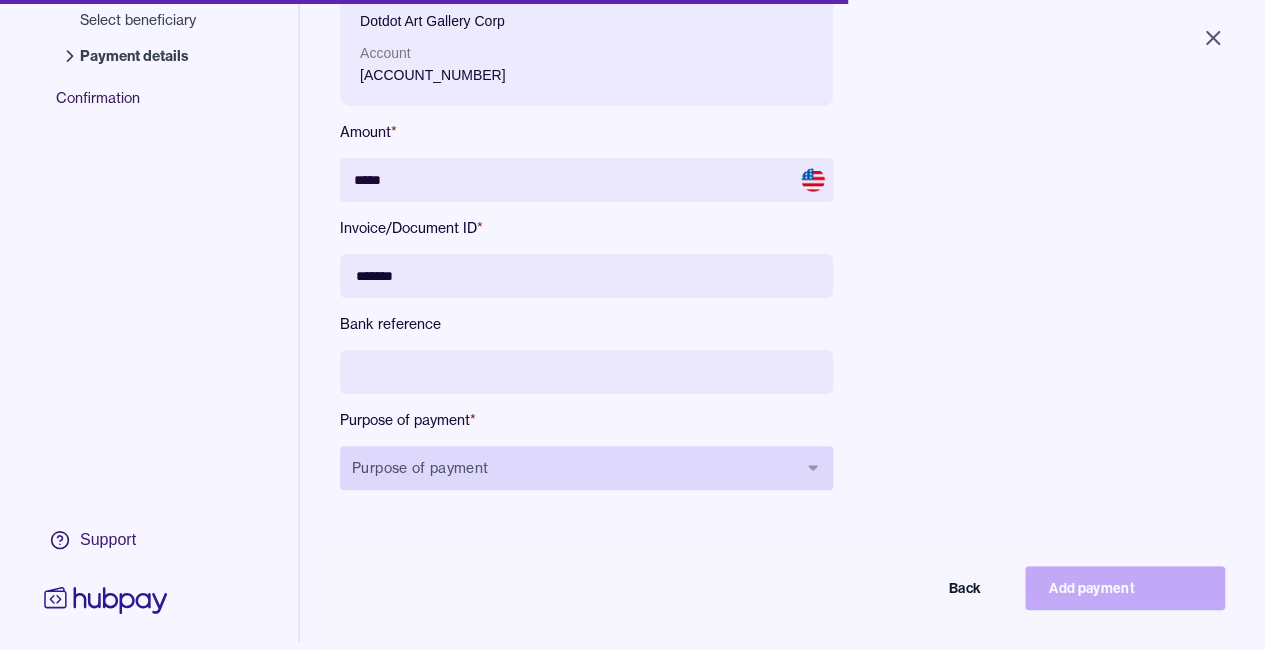 click on "Purpose of payment" at bounding box center (586, 468) 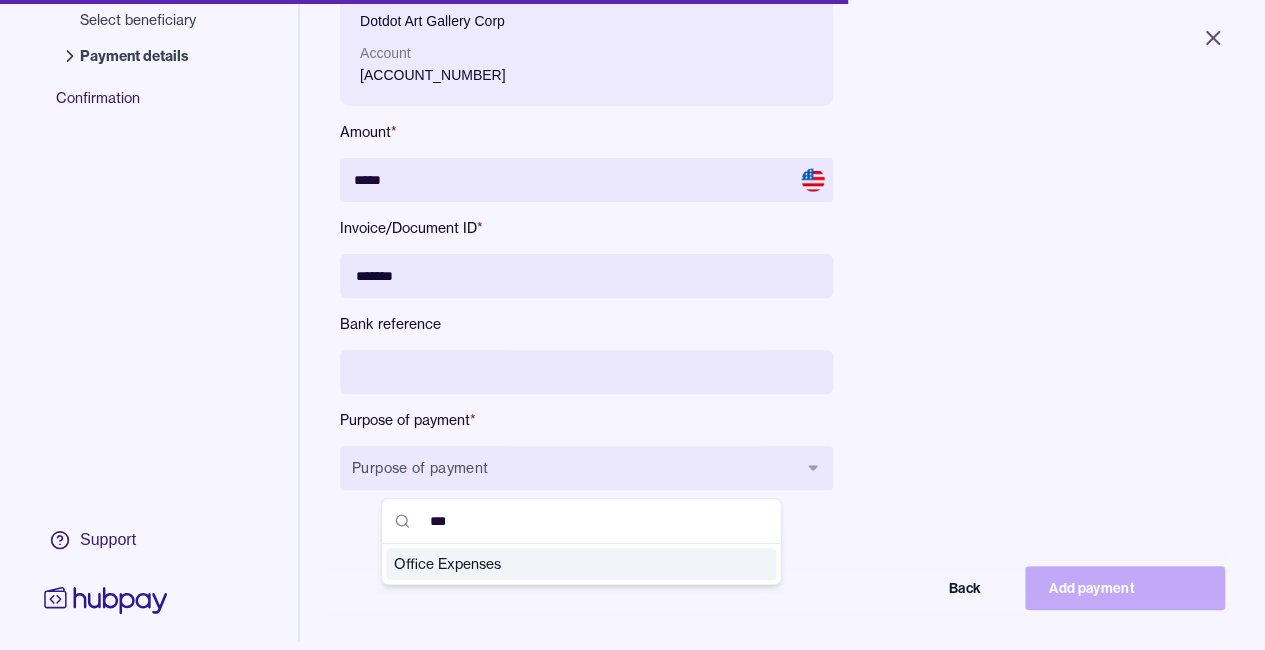 type on "***" 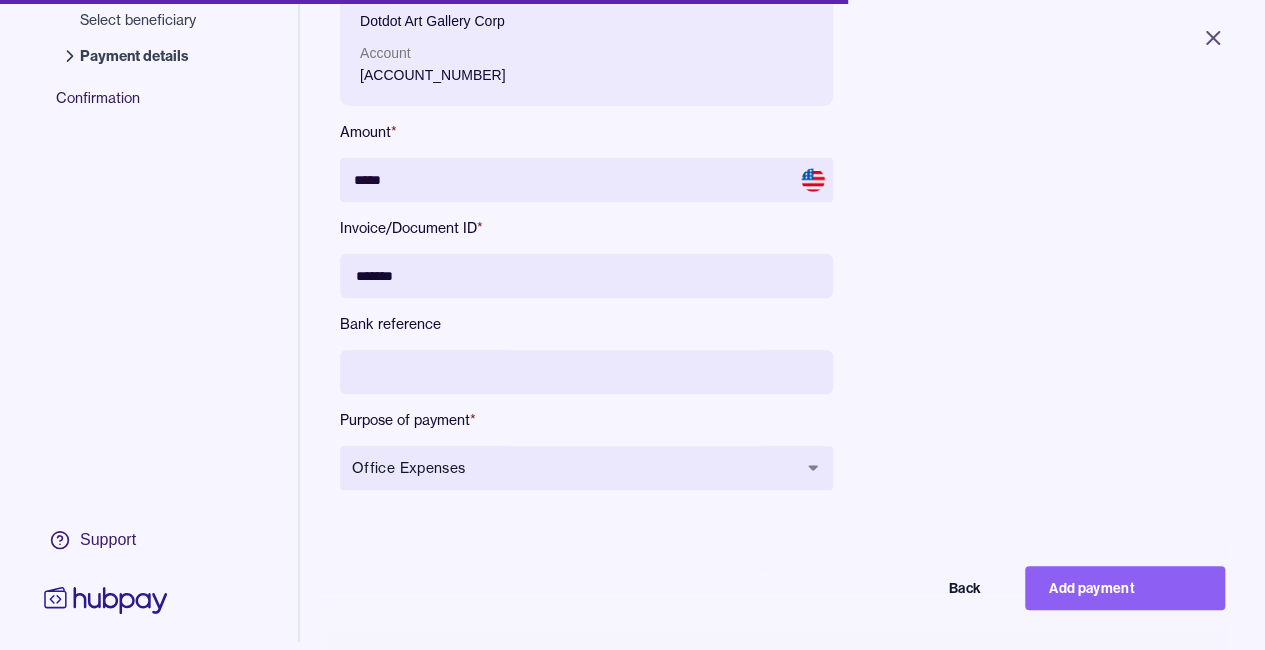 click at bounding box center [586, 372] 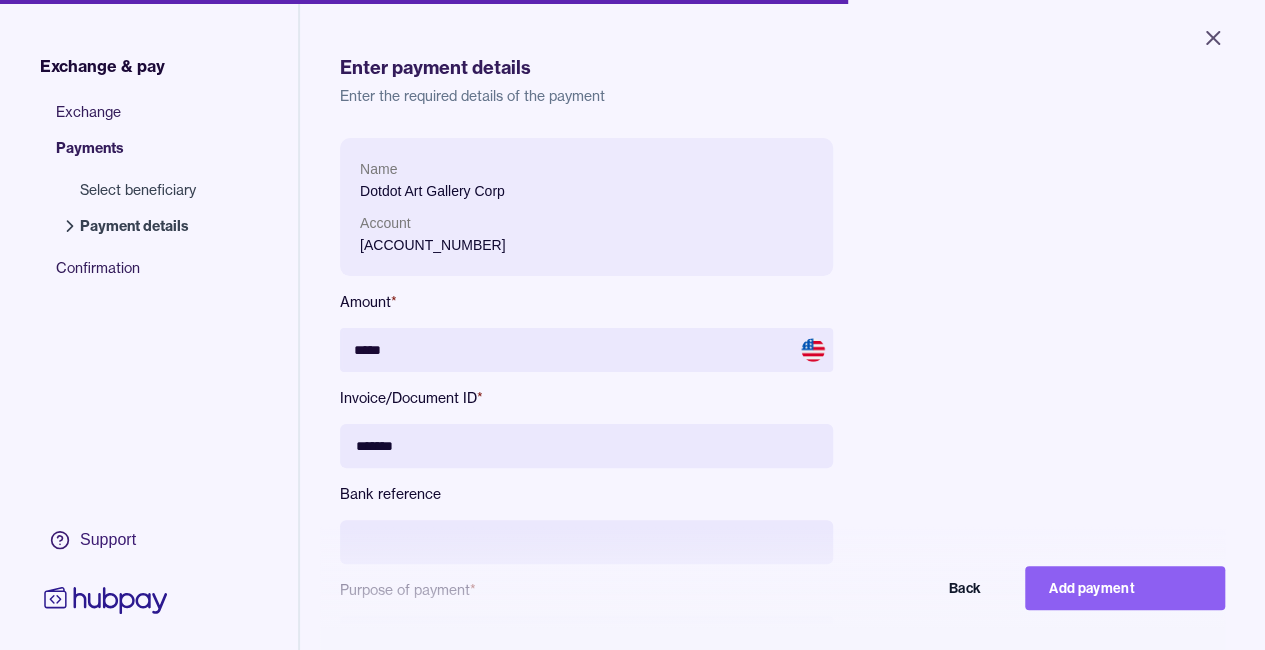 click on "Dotdot Art Gallery Corp" at bounding box center [586, 191] 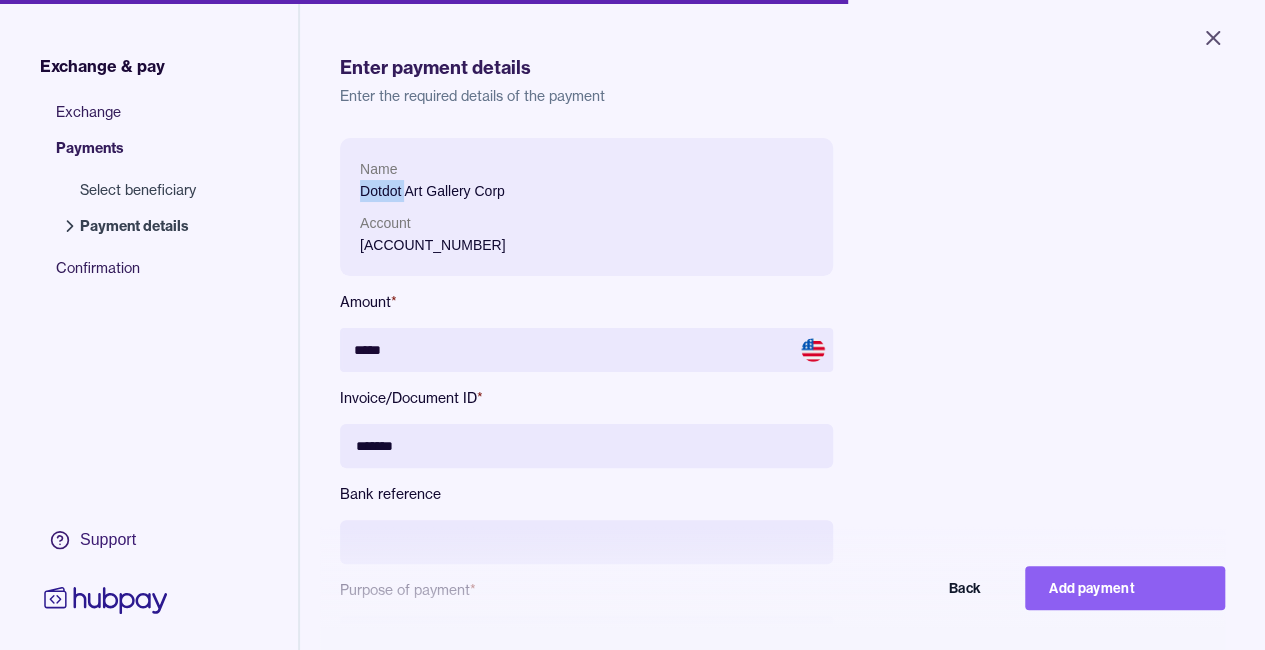 click on "Dotdot Art Gallery Corp" at bounding box center (586, 191) 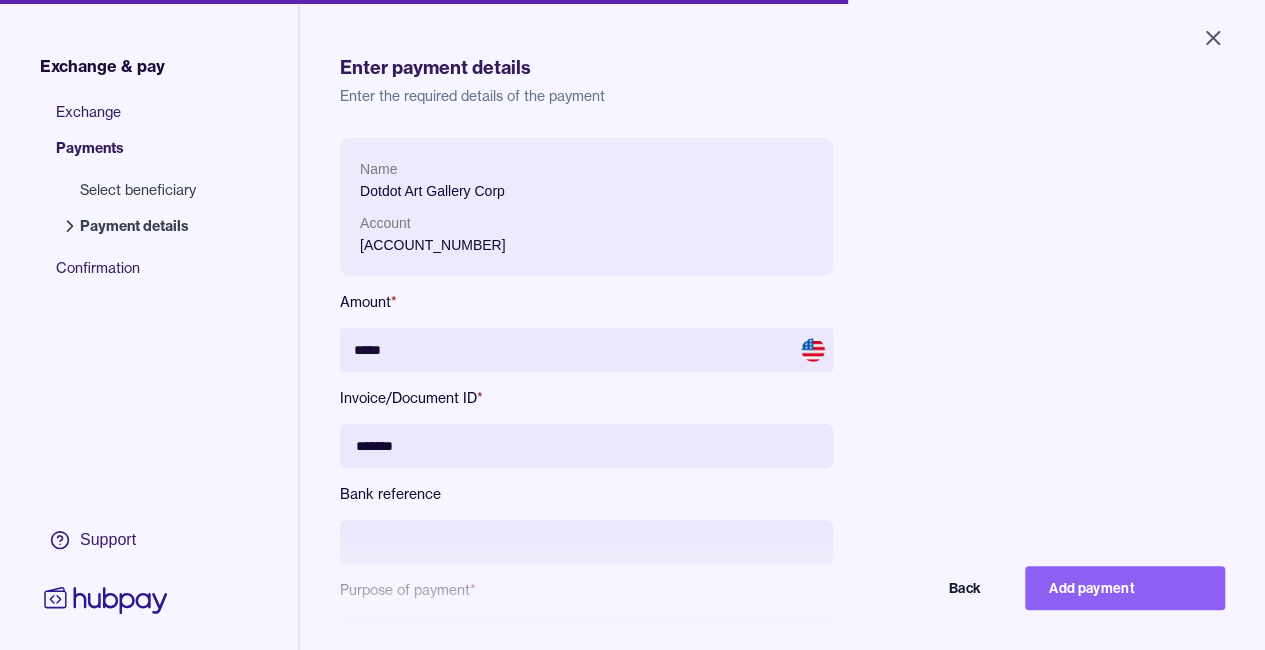 click at bounding box center [586, 542] 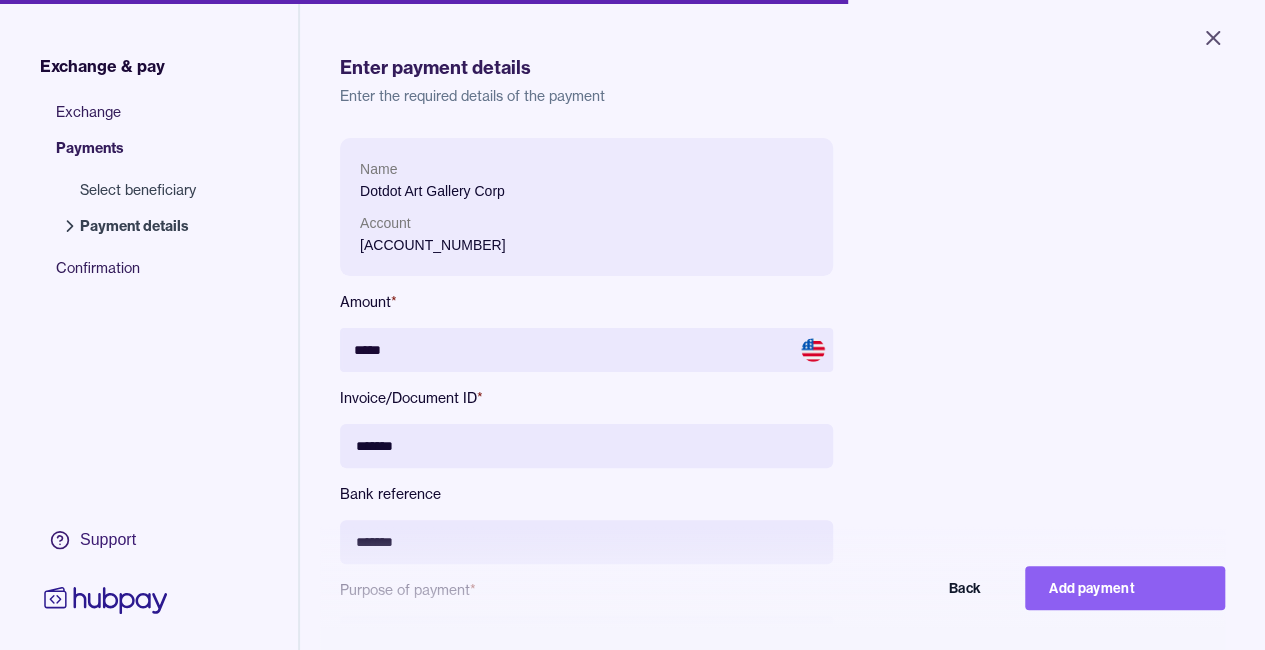 click on "*******" at bounding box center (586, 446) 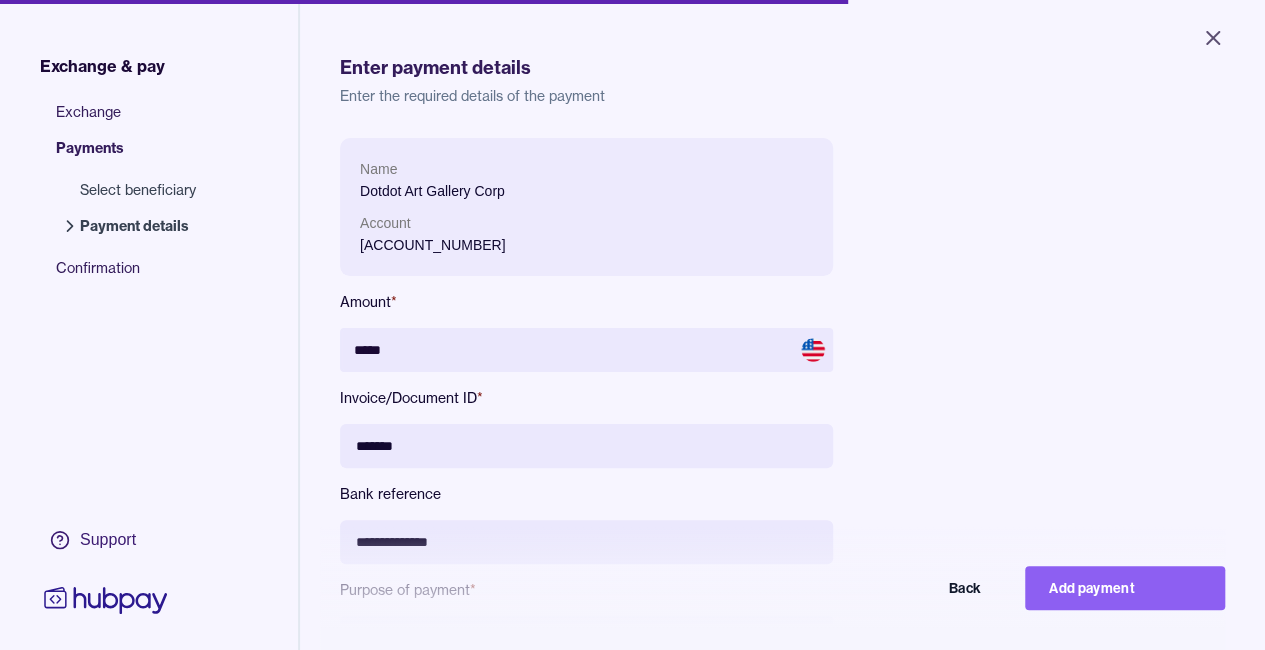 type on "**********" 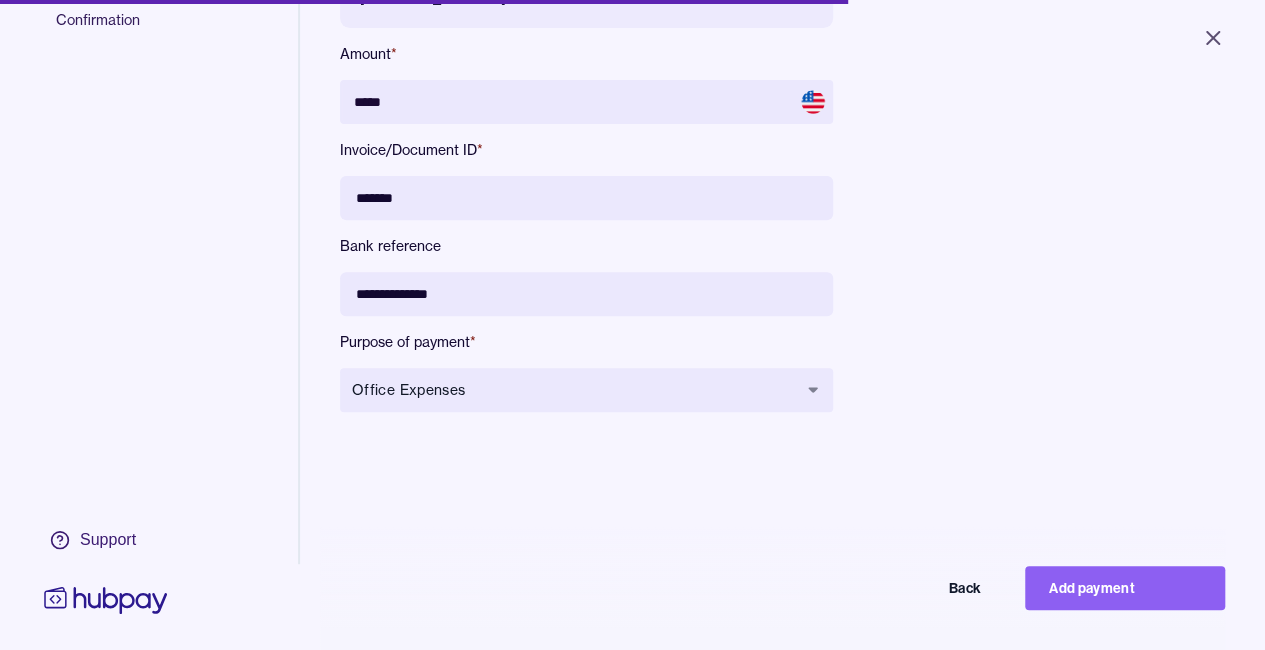 scroll, scrollTop: 268, scrollLeft: 0, axis: vertical 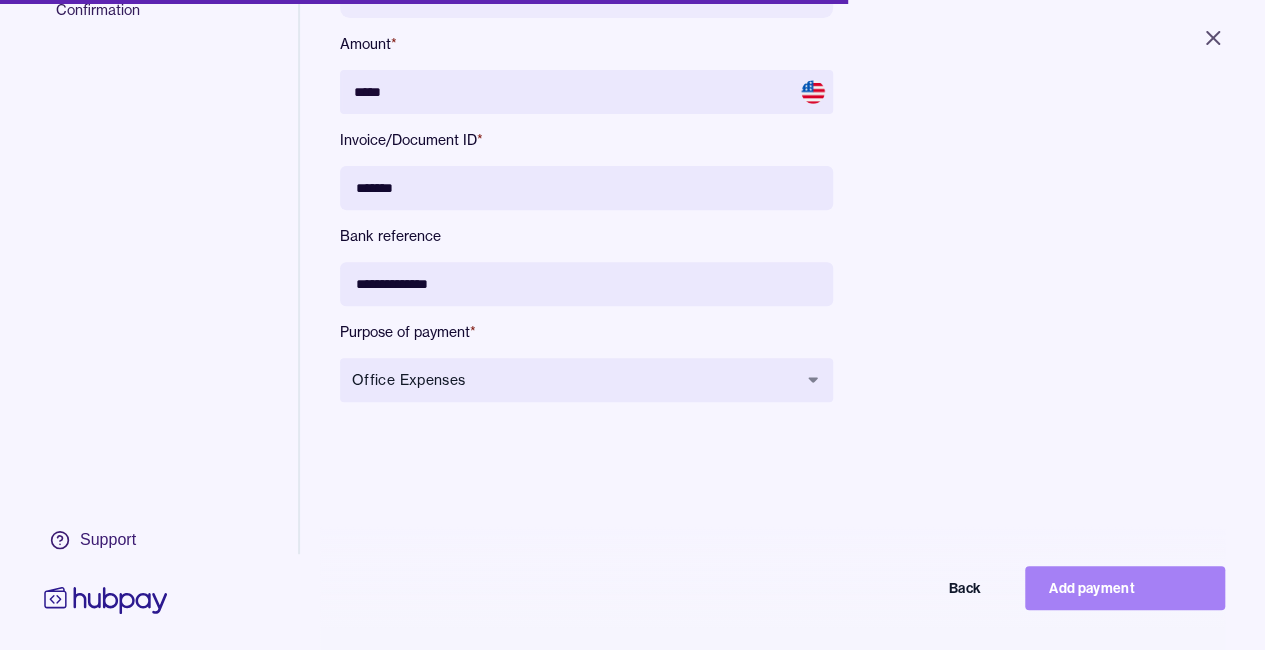 click on "Add payment" at bounding box center (1125, 588) 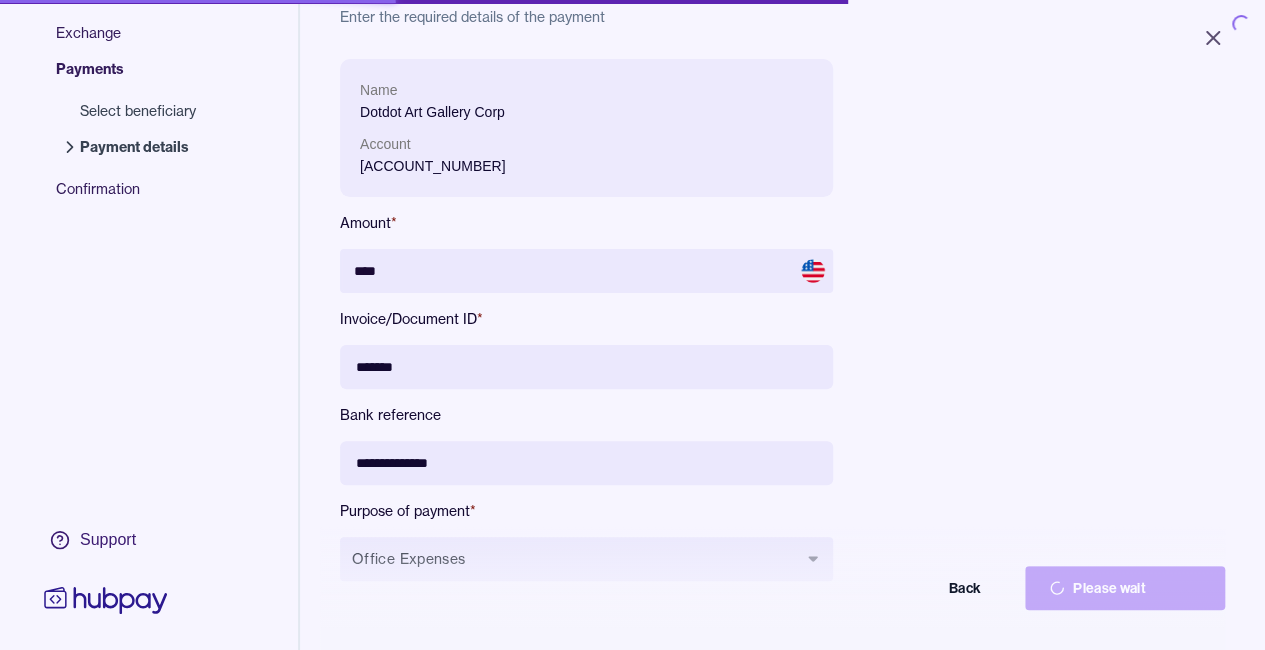 scroll, scrollTop: 78, scrollLeft: 0, axis: vertical 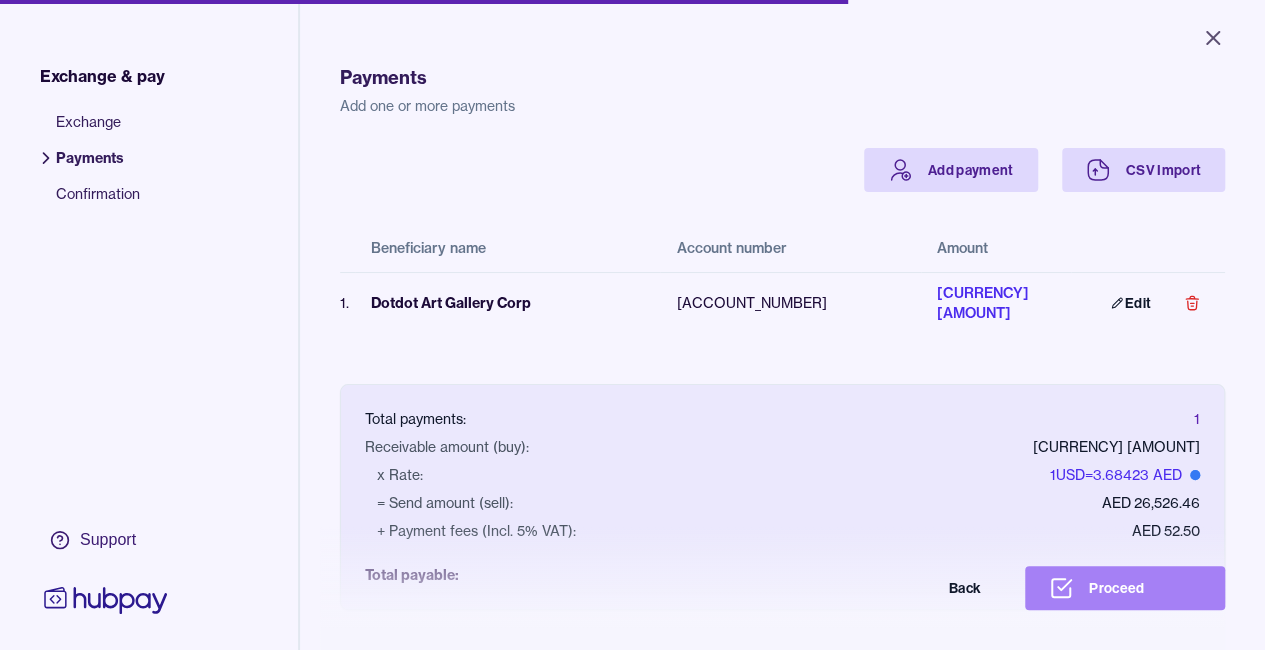 click on "Proceed" at bounding box center (1125, 588) 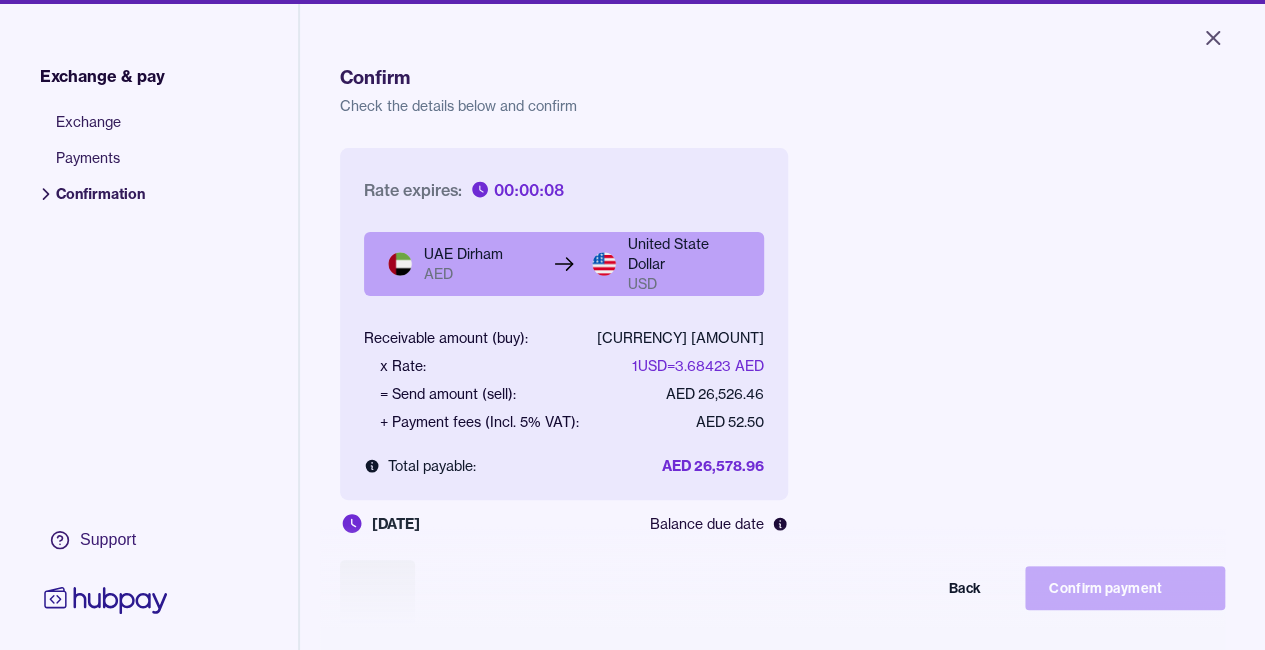 scroll, scrollTop: 140, scrollLeft: 0, axis: vertical 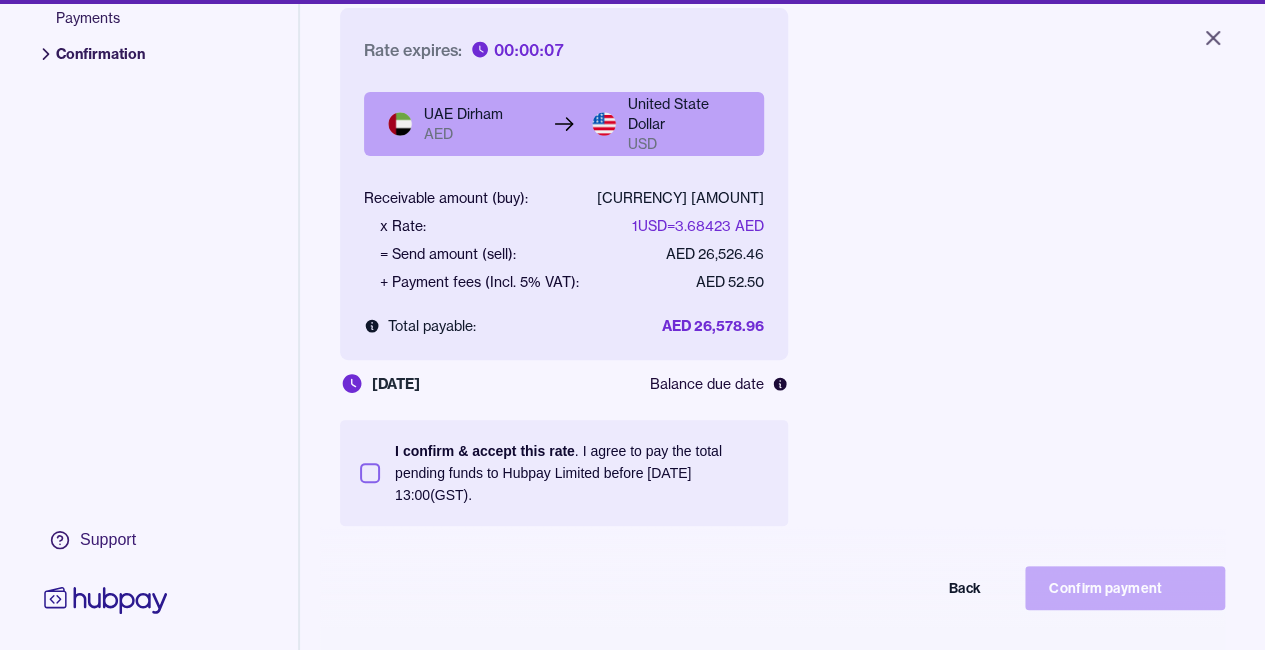 click on "I confirm & accept this rate . I agree to pay the total pending funds to Hubpay Limited before   [DATE]   [TIME]  (GST)." at bounding box center [564, 473] 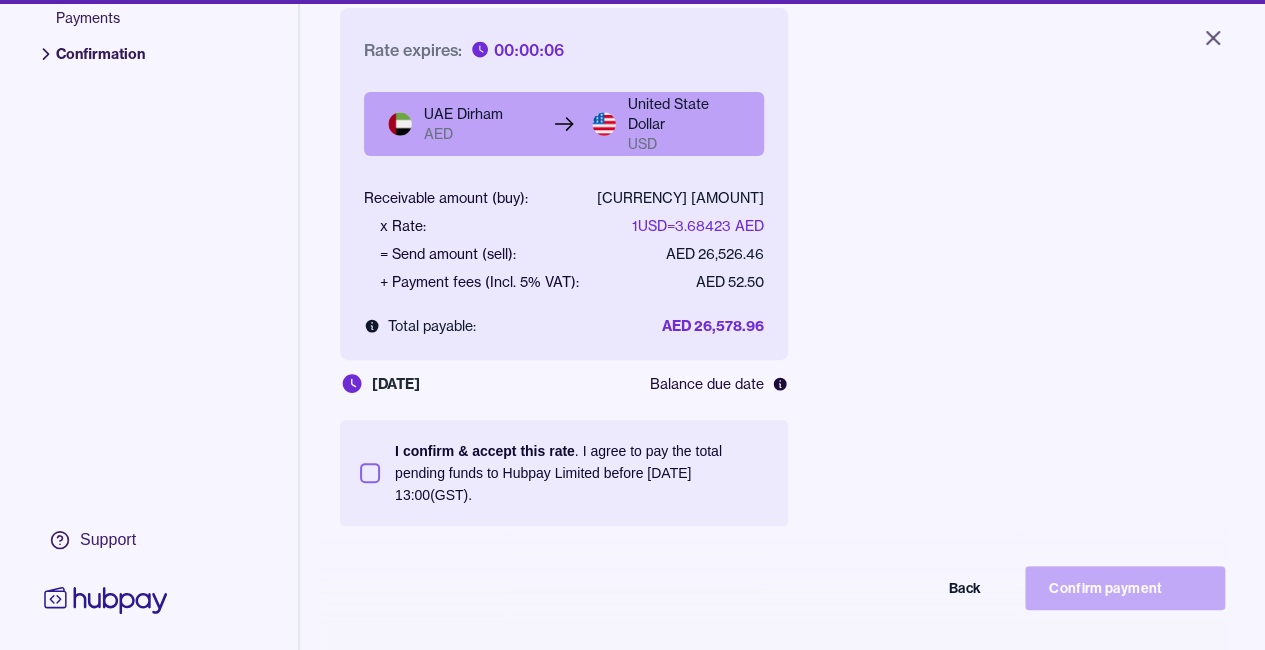 click on "I confirm & accept this rate . I agree to pay the total pending funds to Hubpay Limited before   [DATE]   [TIME]  (GST)." at bounding box center (370, 473) 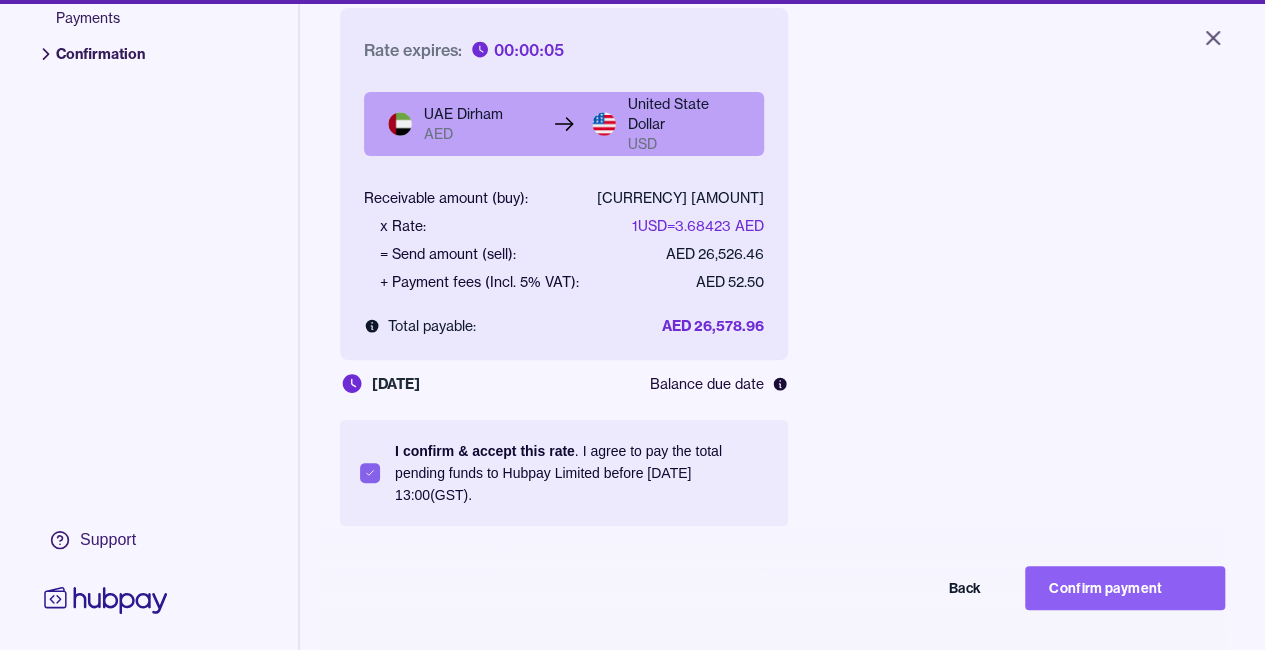 scroll, scrollTop: 210, scrollLeft: 0, axis: vertical 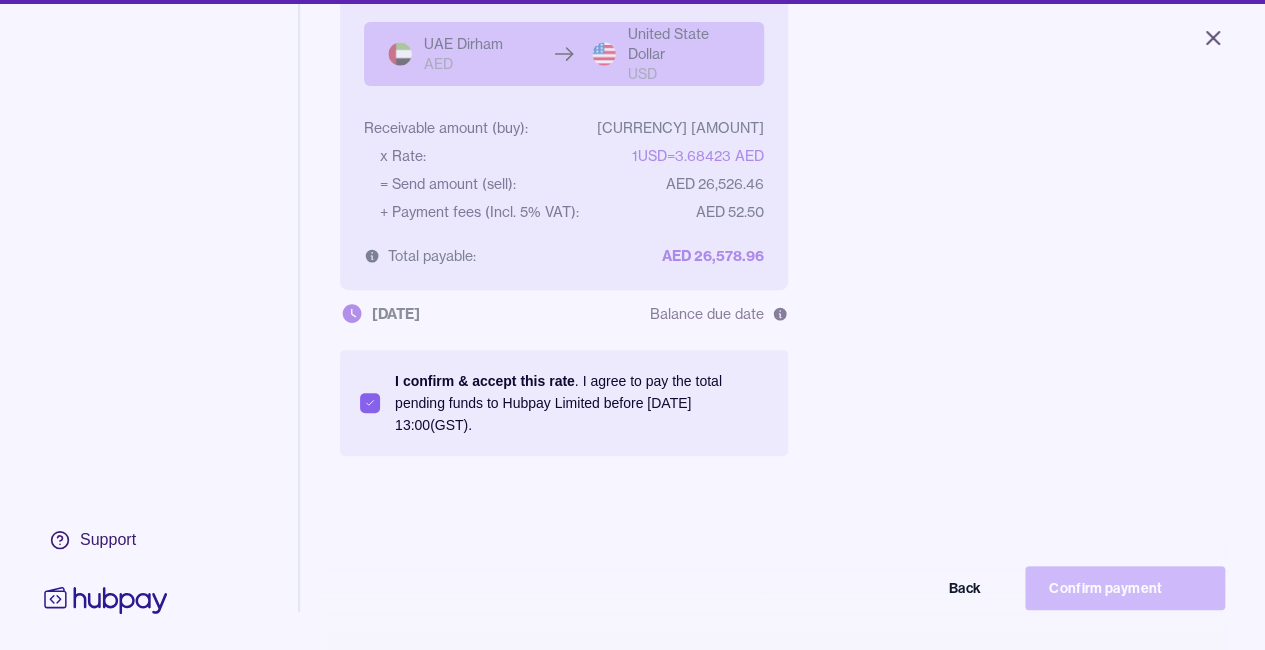 click on "Back Confirm payment" at bounding box center [632, 588] 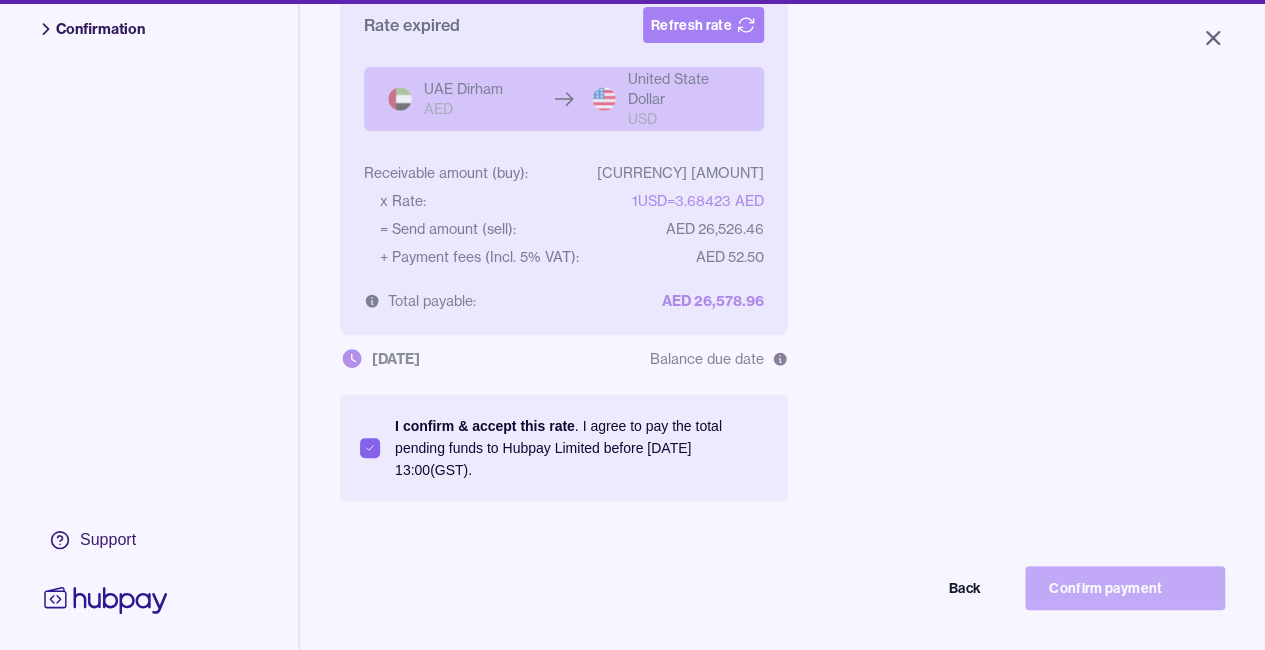 scroll, scrollTop: 268, scrollLeft: 0, axis: vertical 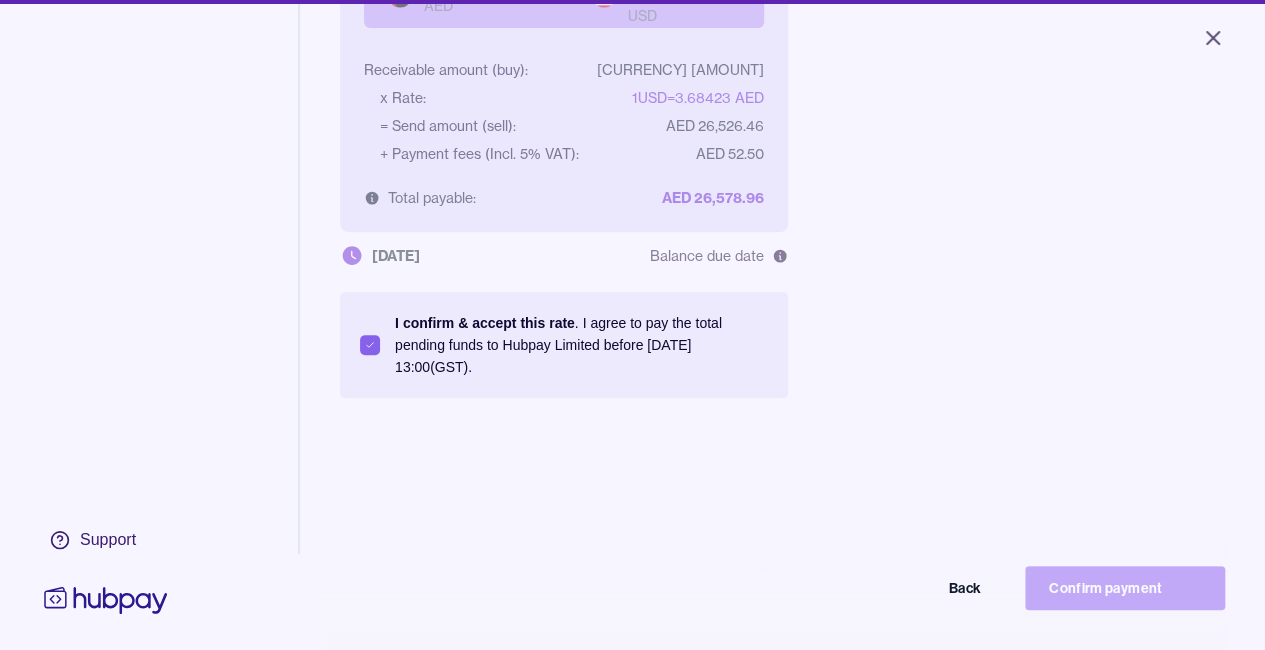 click on "I confirm & accept this rate . I agree to pay the total pending funds to Hubpay Limited before   [DATE]   [TIME]  (GST)." at bounding box center [370, 345] 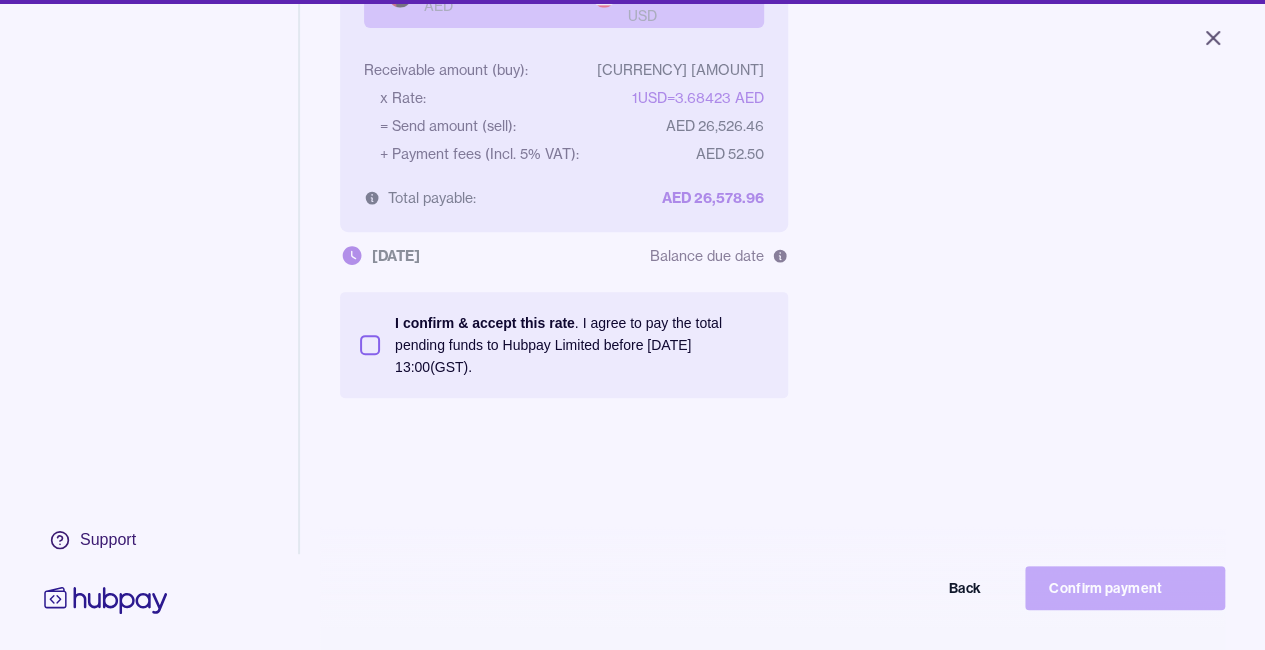 click on "I confirm & accept this rate . I agree to pay the total pending funds to Hubpay Limited before   [DATE]   [TIME]  (GST)." at bounding box center [370, 345] 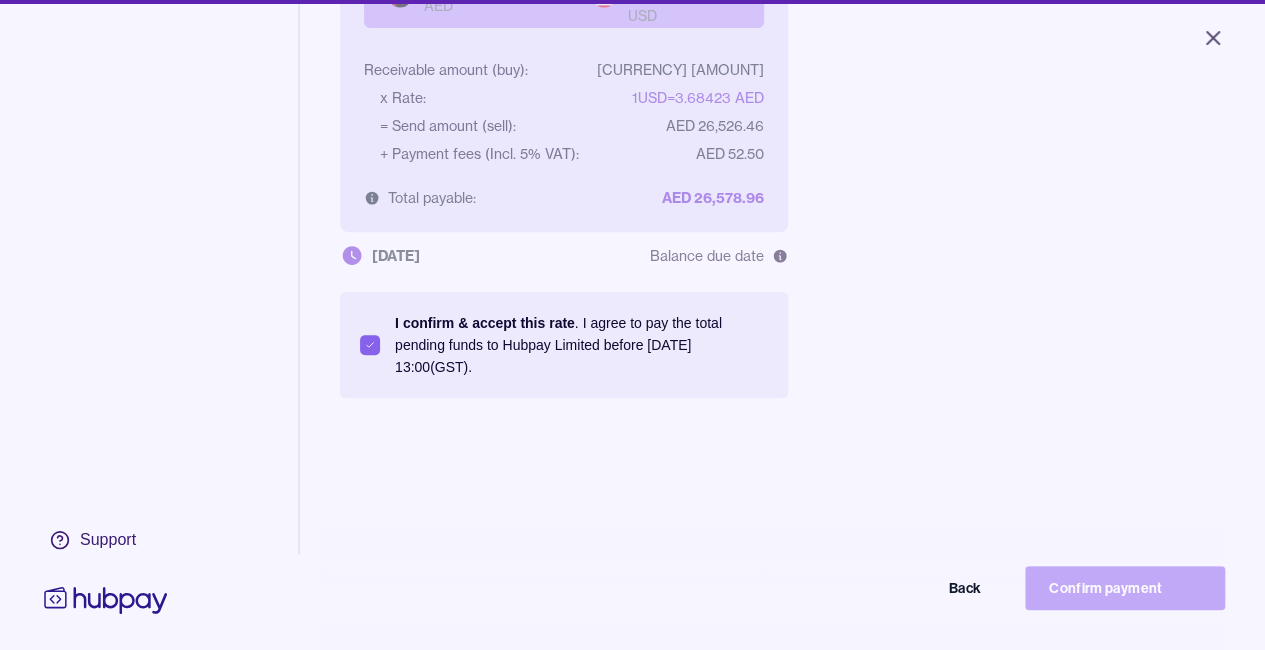 scroll, scrollTop: 0, scrollLeft: 0, axis: both 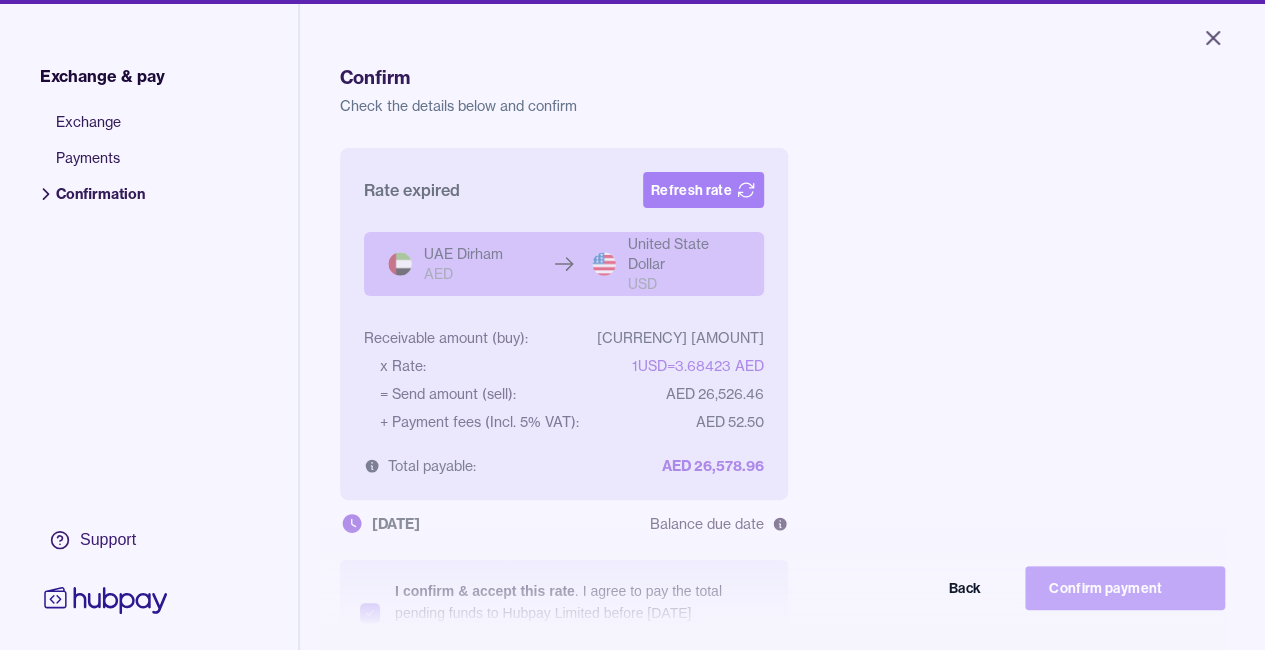 click on "Refresh rate" at bounding box center [703, 190] 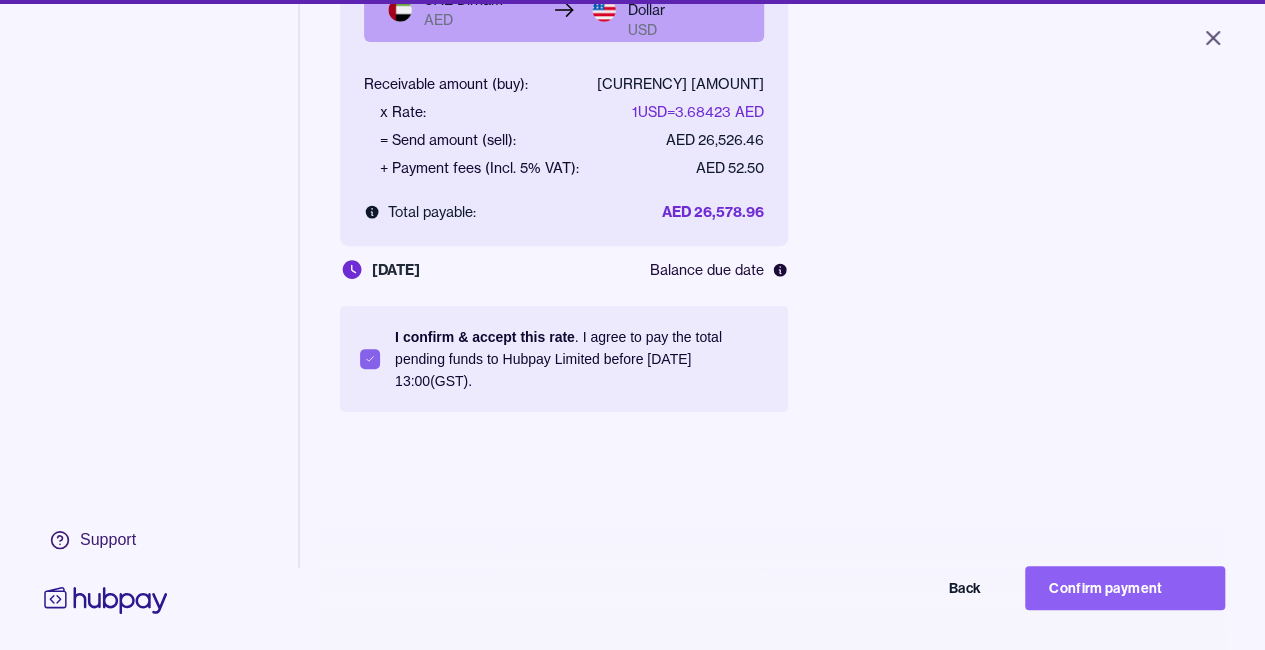 scroll, scrollTop: 255, scrollLeft: 0, axis: vertical 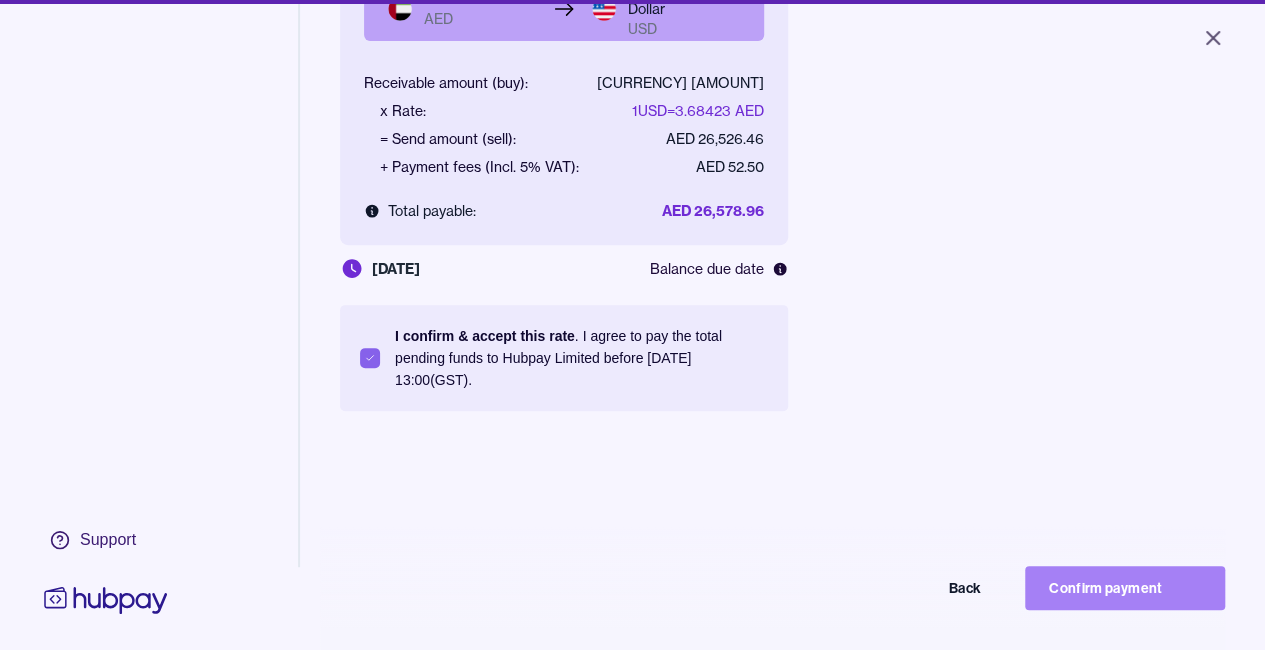 click on "Confirm payment" at bounding box center [1125, 588] 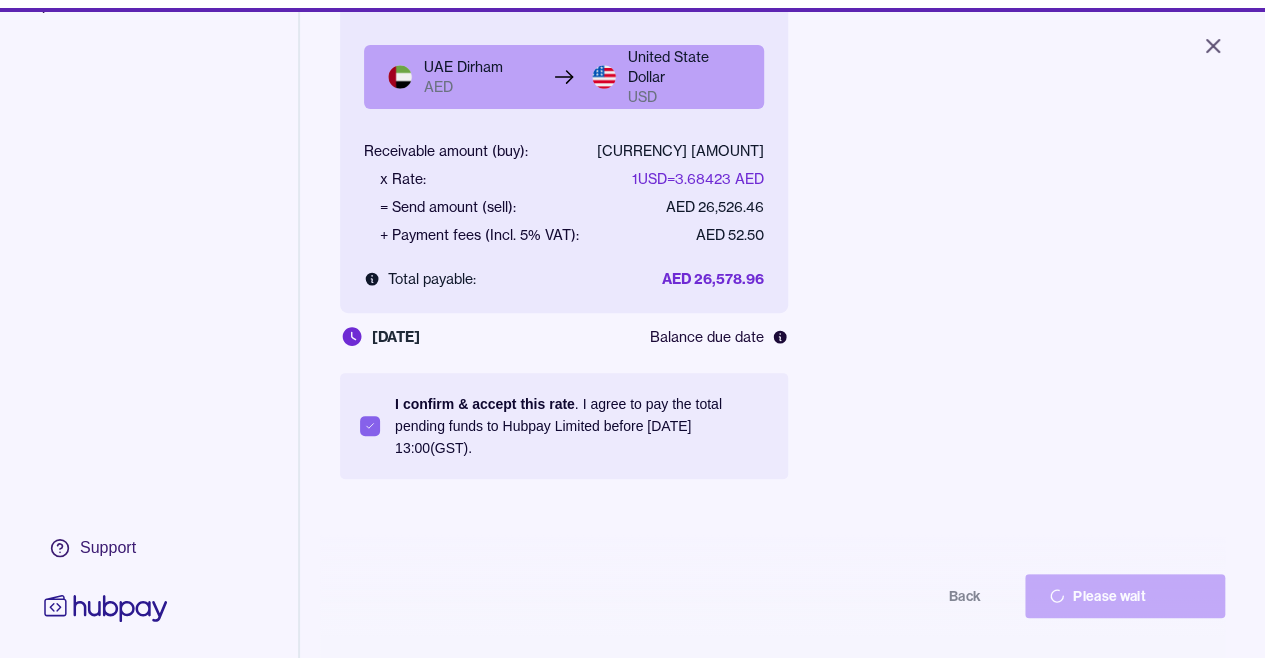 scroll, scrollTop: 196, scrollLeft: 0, axis: vertical 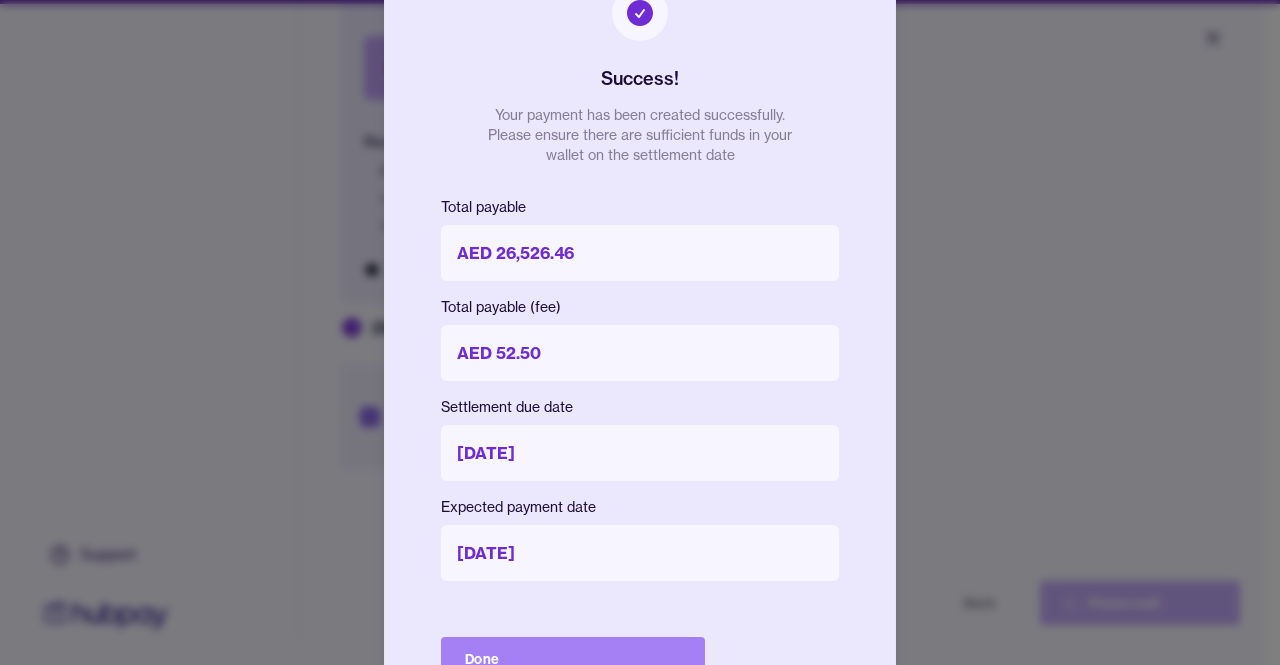 click on "Done" at bounding box center (573, 659) 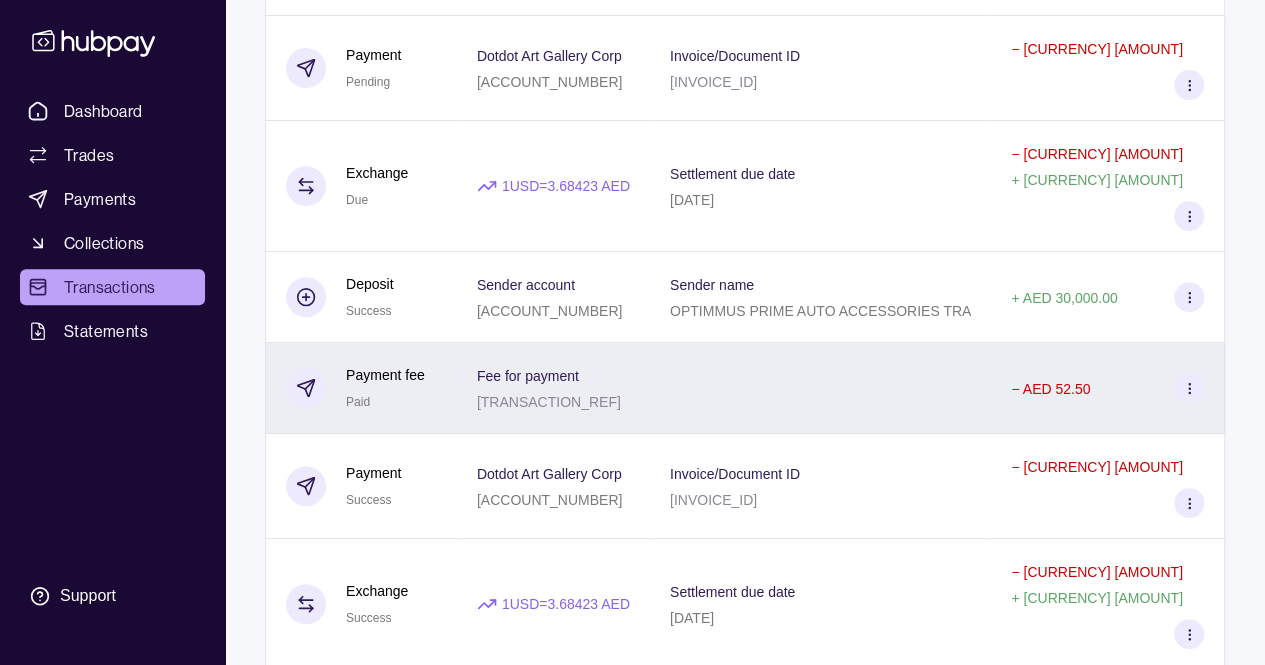 scroll, scrollTop: 340, scrollLeft: 0, axis: vertical 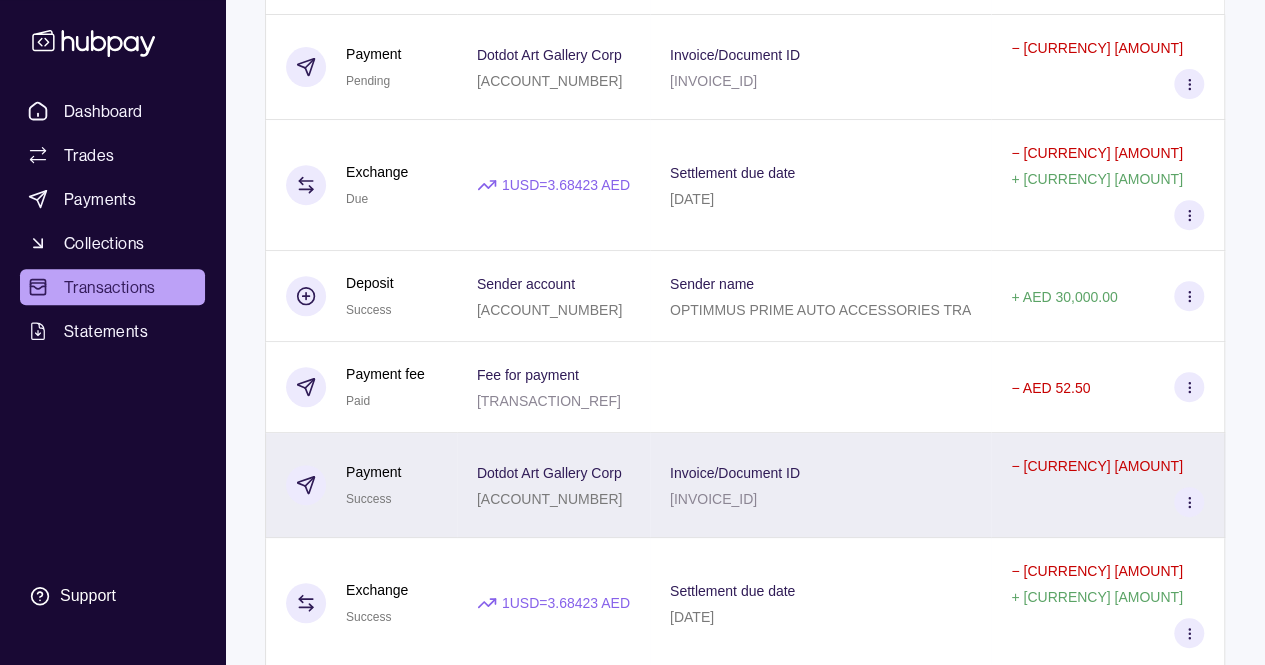 click on "Invoice/Document ID [INVOICE_ID]" at bounding box center (820, 485) 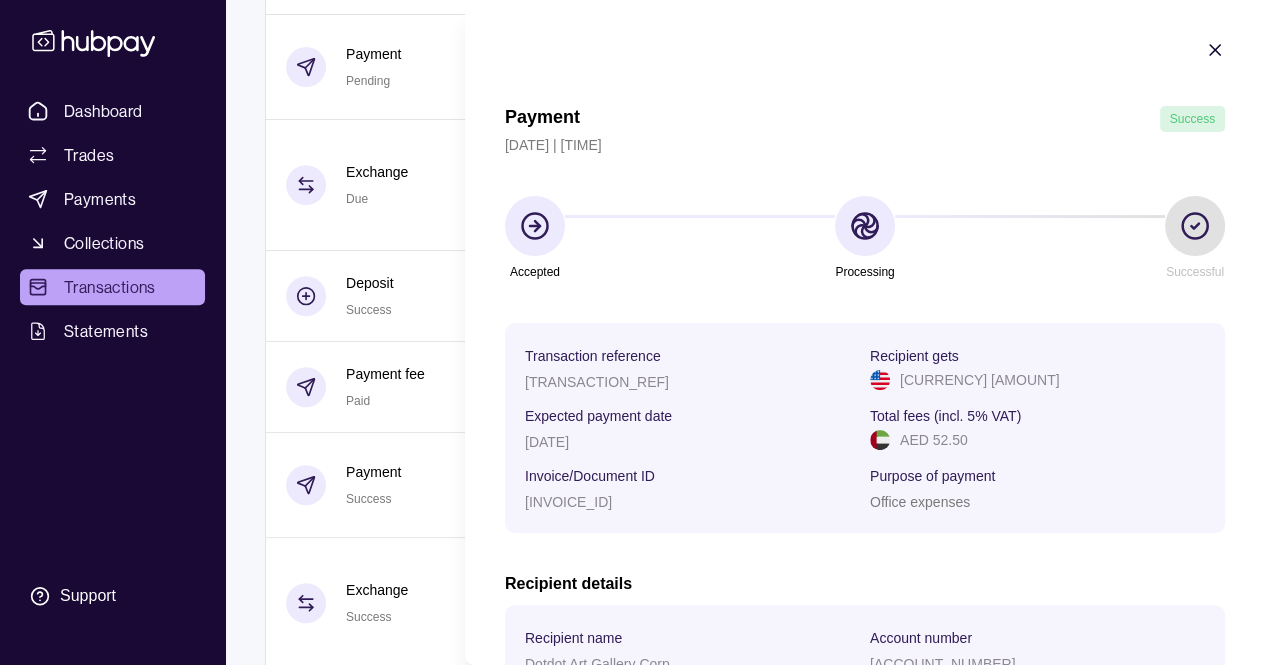 click on "Account number" at bounding box center (921, 638) 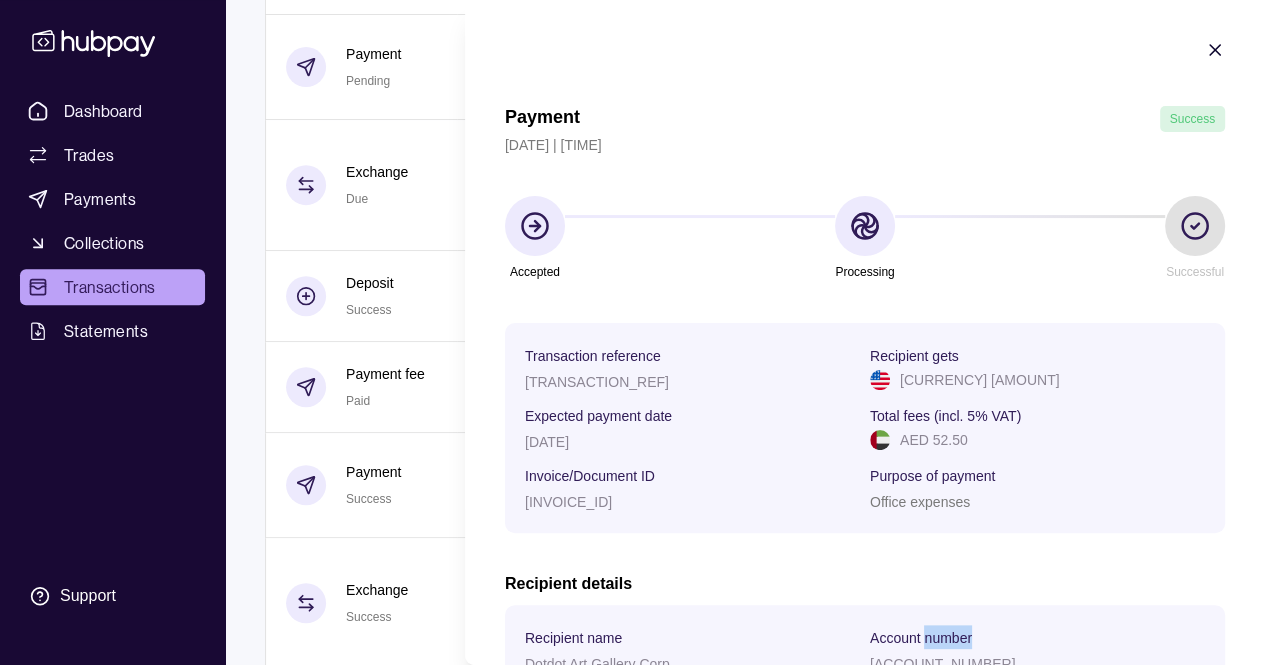 click on "Account number" at bounding box center (921, 638) 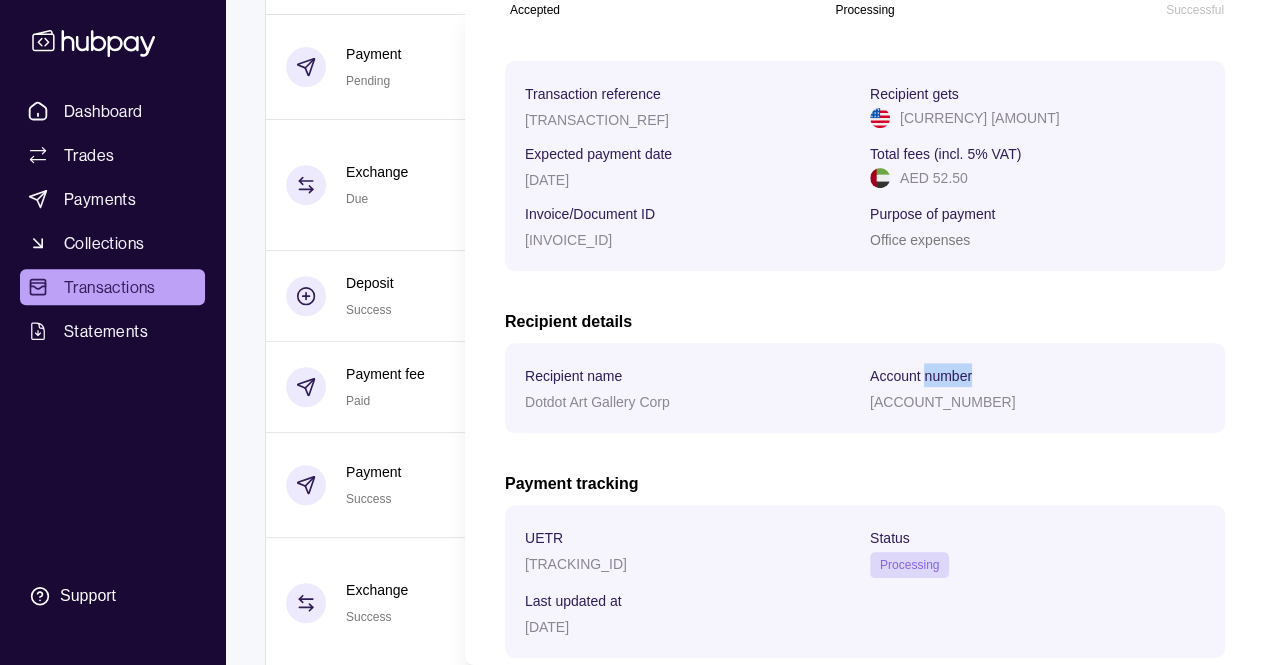 scroll, scrollTop: 380, scrollLeft: 0, axis: vertical 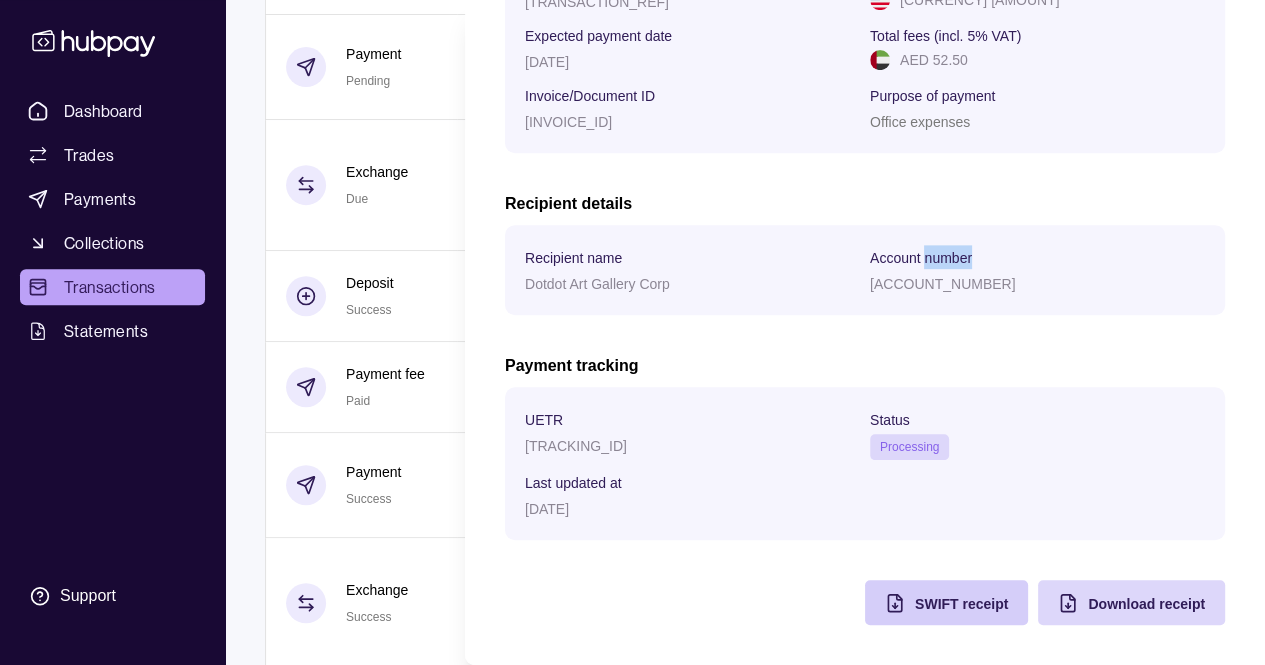 click on "SWIFT receipt" at bounding box center [961, 604] 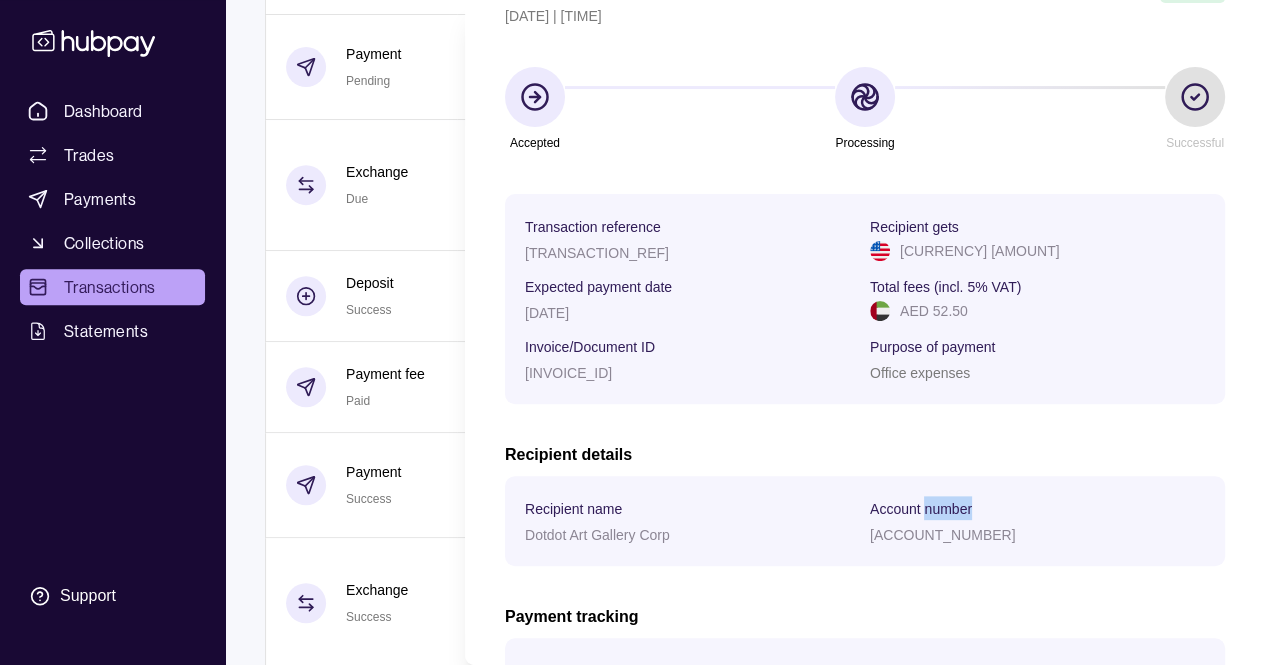 scroll, scrollTop: 128, scrollLeft: 0, axis: vertical 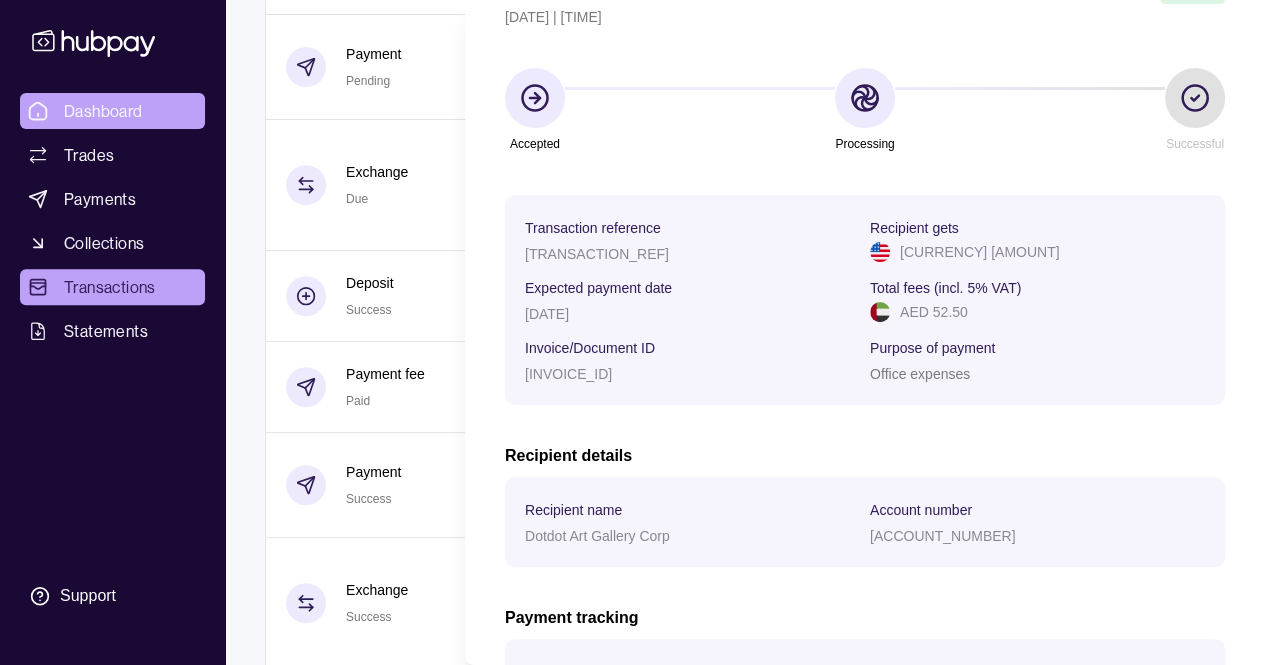 click on "Payment Pending [DATE] | [TIME] Transaction reference [TRANSACTION_REF] Recipient gets [CURRENCY] [AMOUNT] Expected payment date [DATE] Total fees (incl. 5% VAT) [CURRENCY] [AMOUNT] Invoice/Document ID [INVOICE_ID] Purpose of payment Office expenses Recipient details Recipient name [COMPANY_NAME] Account number [ACCOUNT_NUMBER] Download receipt" at bounding box center (632, 478) 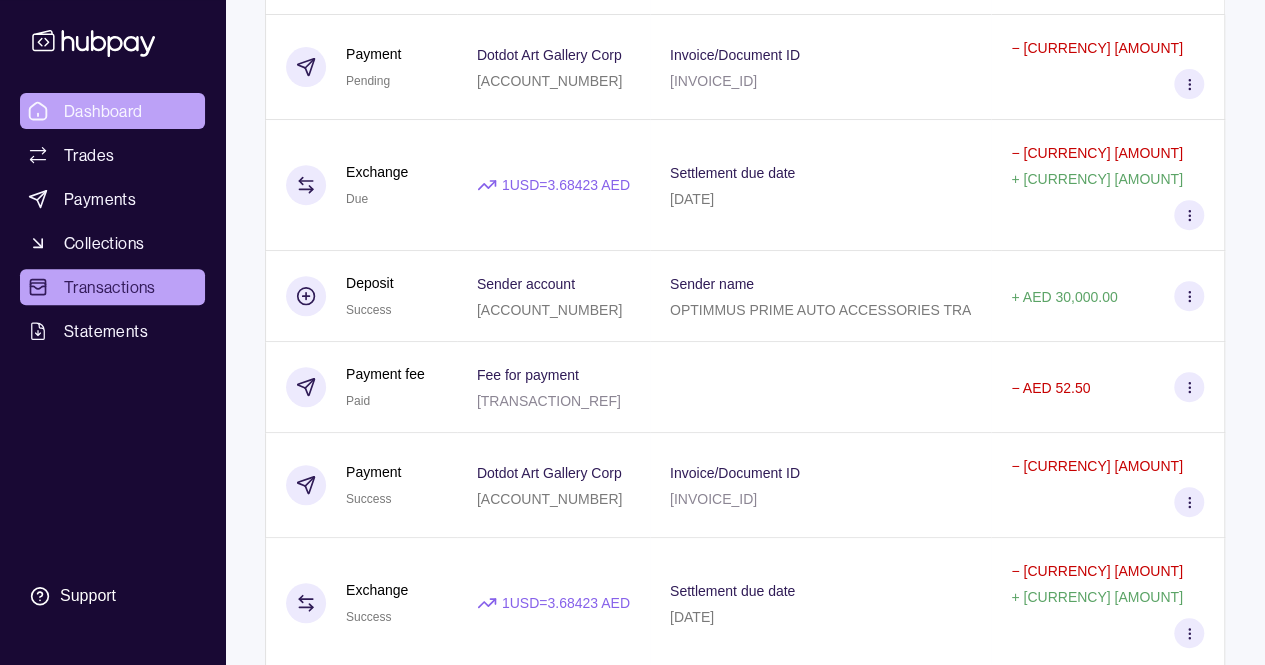 click on "Dashboard" at bounding box center (103, 111) 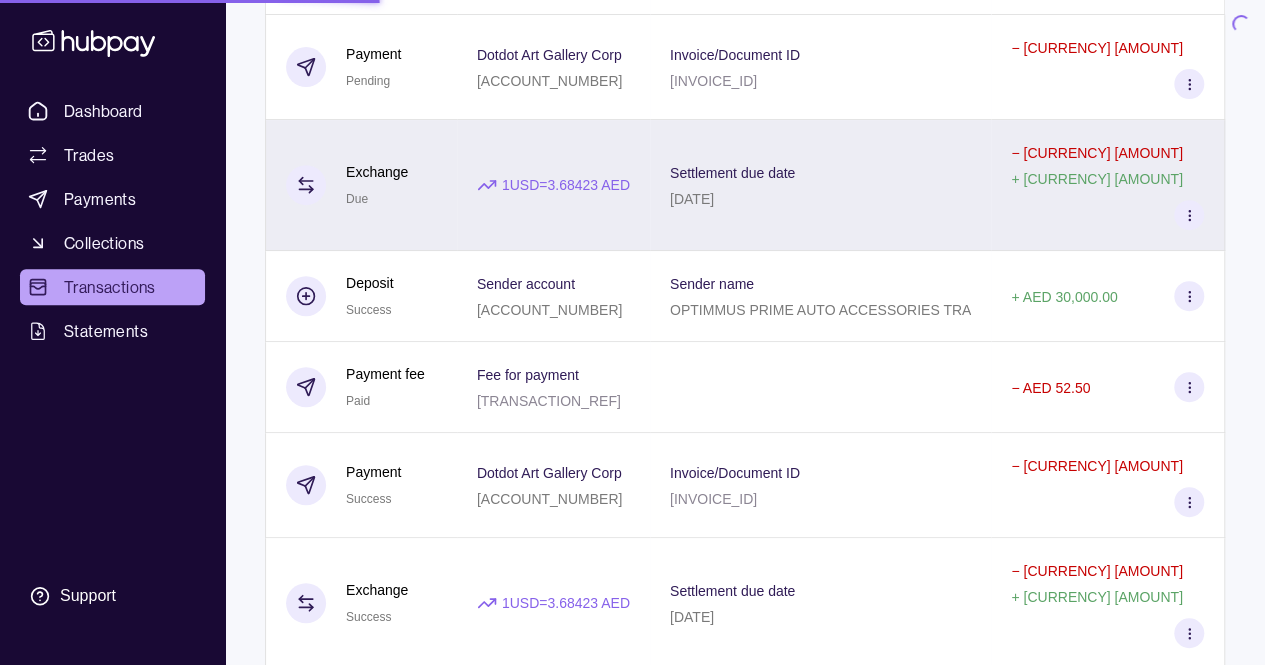 scroll, scrollTop: 87, scrollLeft: 0, axis: vertical 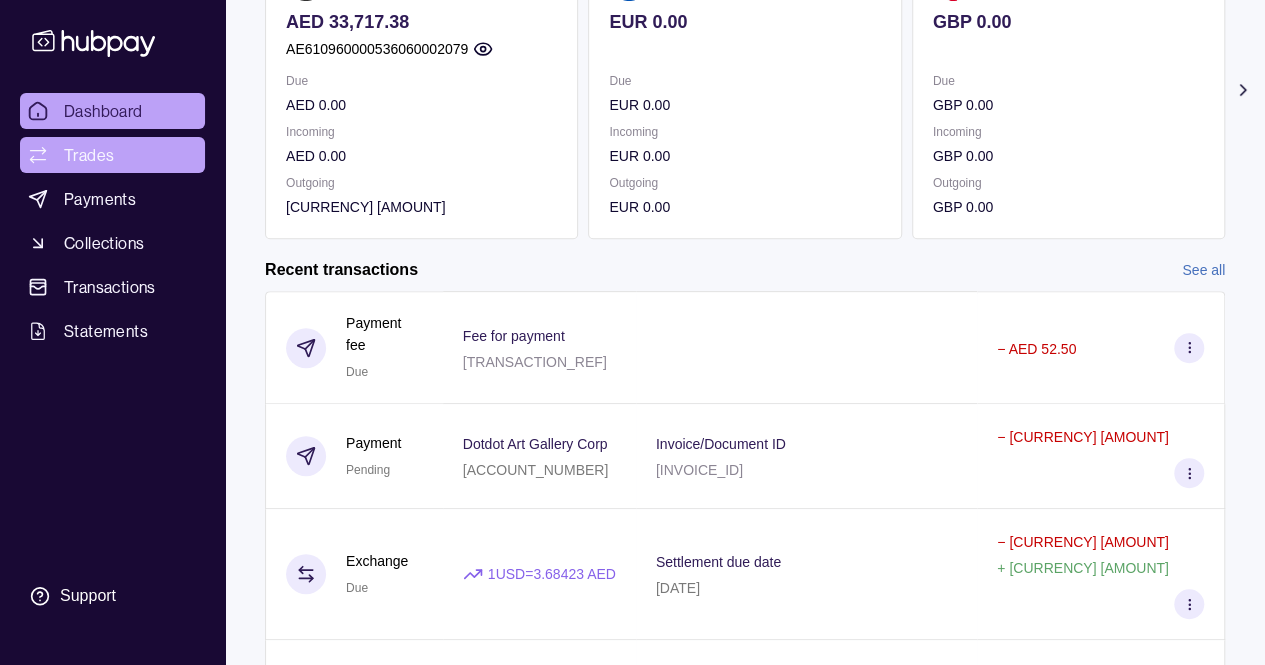 click on "Trades" at bounding box center (112, 155) 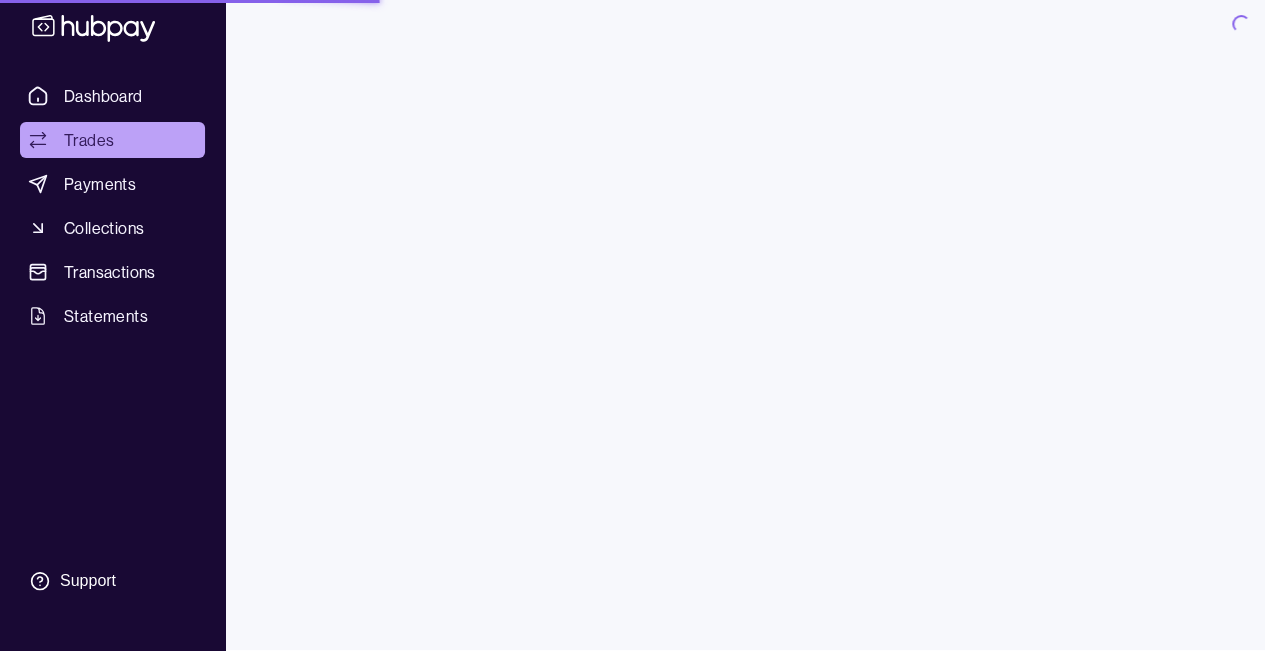 scroll, scrollTop: 0, scrollLeft: 0, axis: both 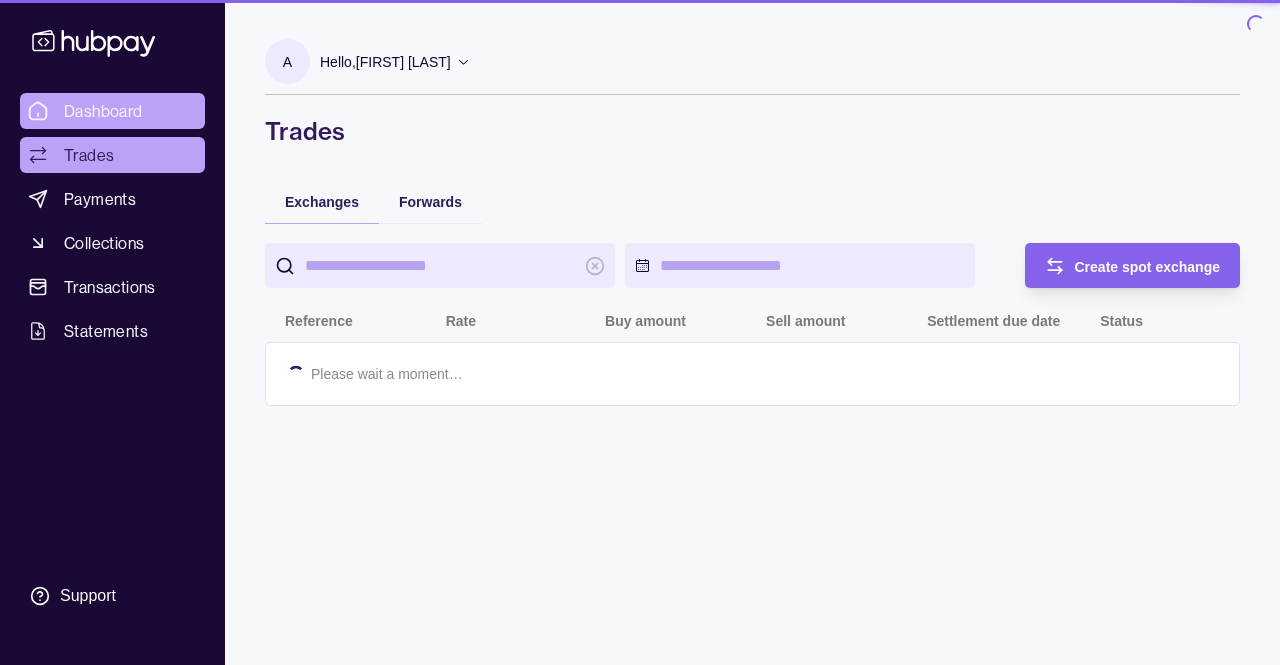 click on "Dashboard" at bounding box center [112, 111] 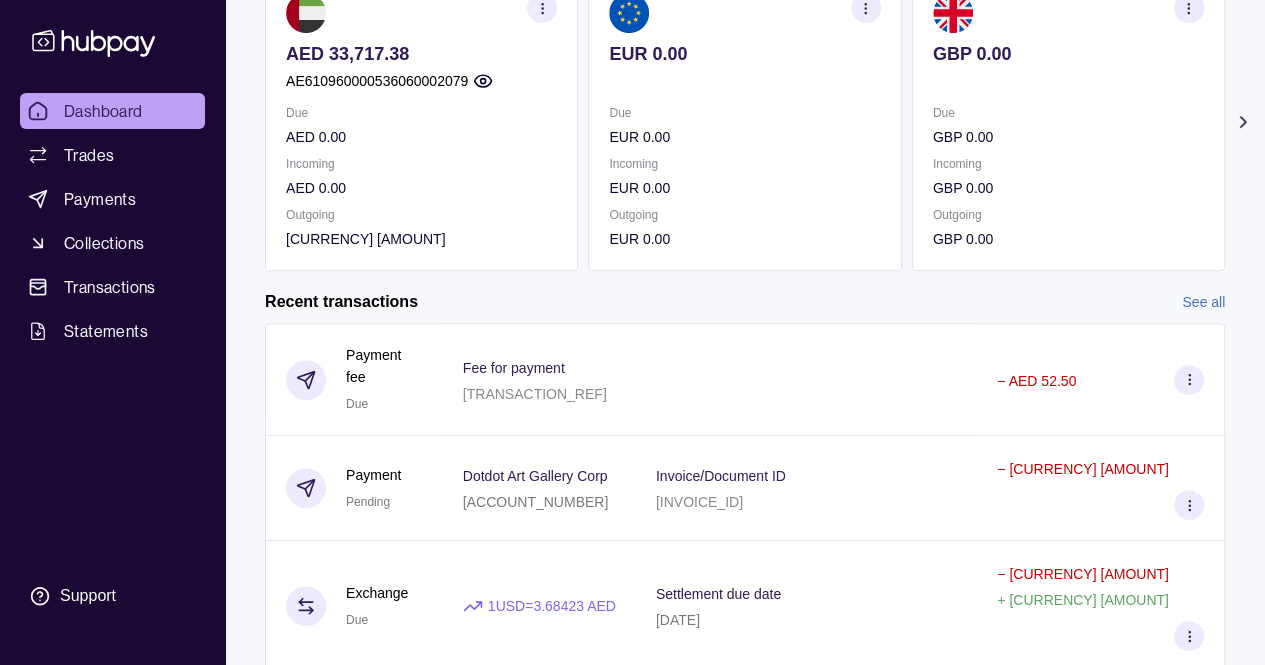 scroll, scrollTop: 258, scrollLeft: 0, axis: vertical 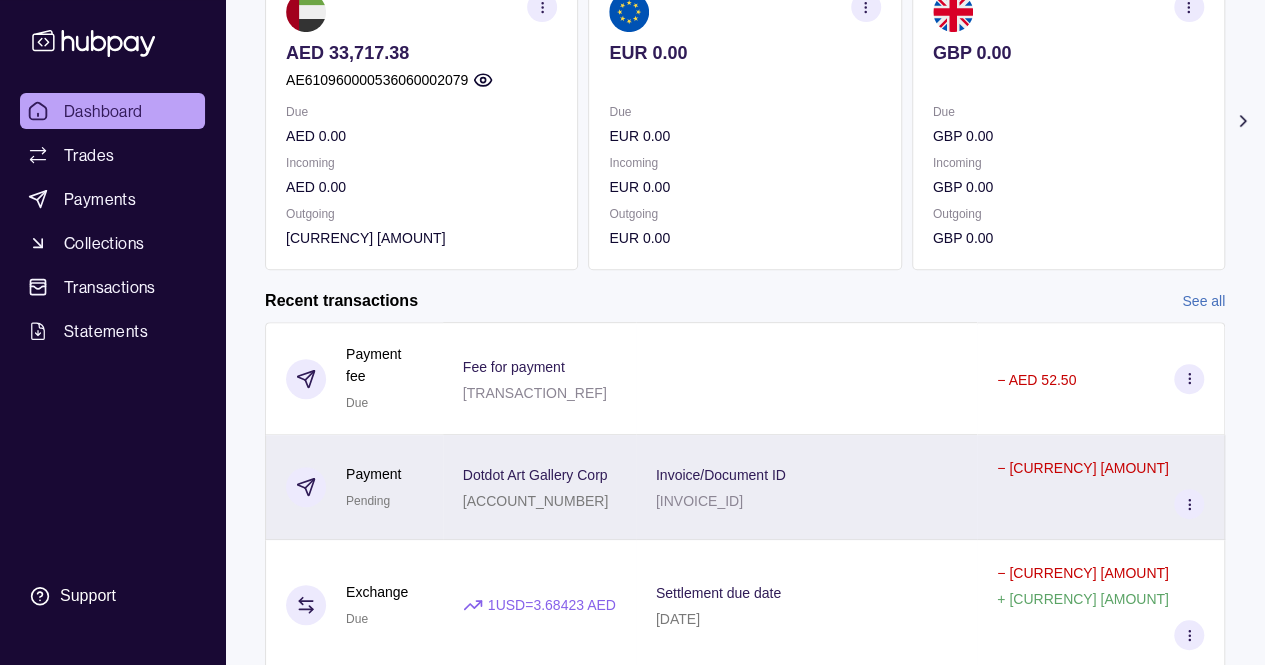 click on "Invoice/Document ID [INVOICE_ID]" at bounding box center [806, 487] 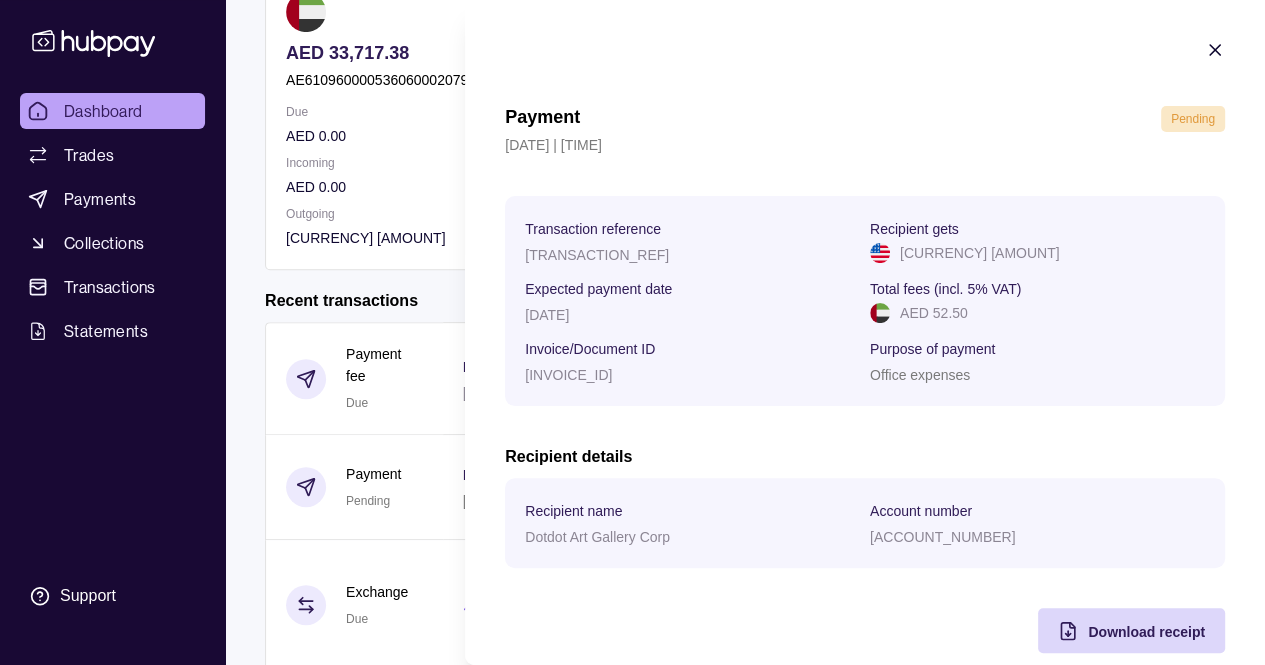 scroll, scrollTop: 28, scrollLeft: 0, axis: vertical 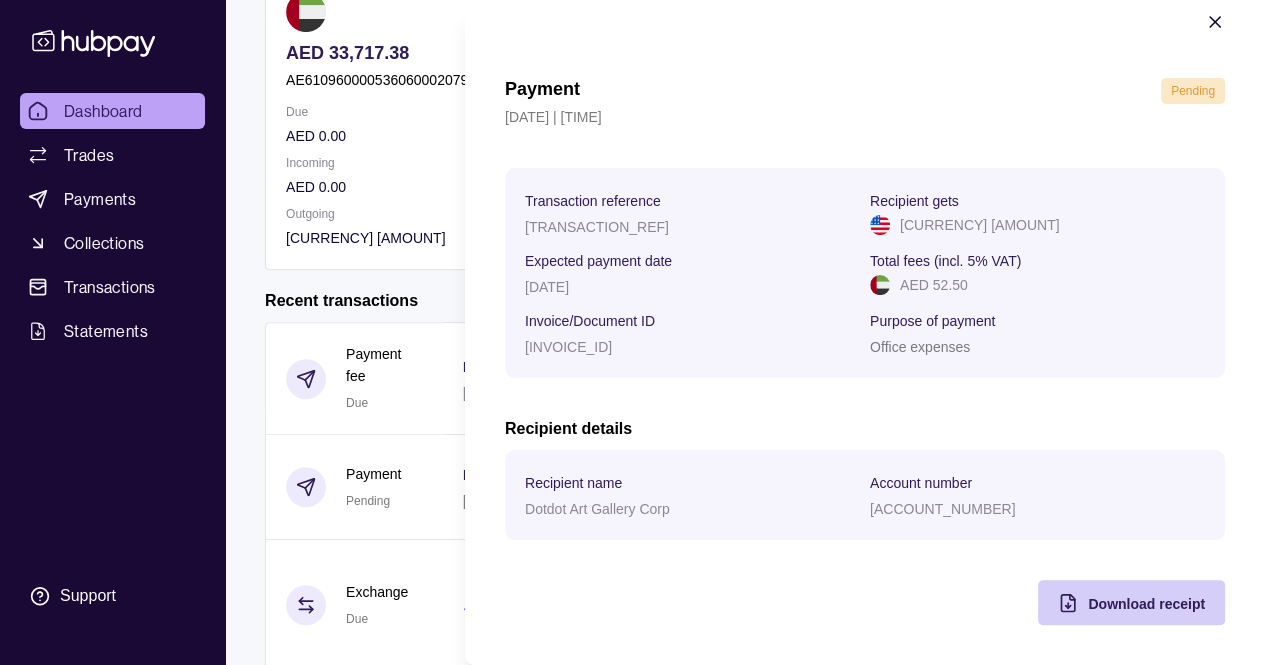 click on "Download receipt" at bounding box center [1146, 603] 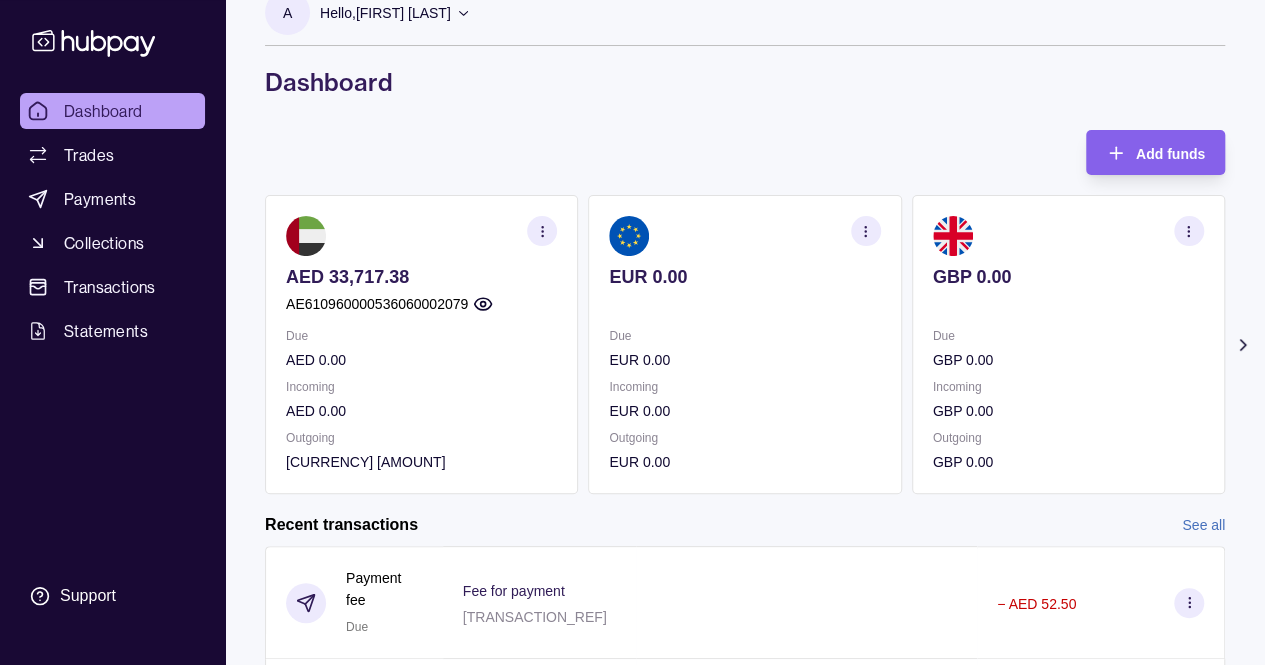 scroll, scrollTop: 0, scrollLeft: 0, axis: both 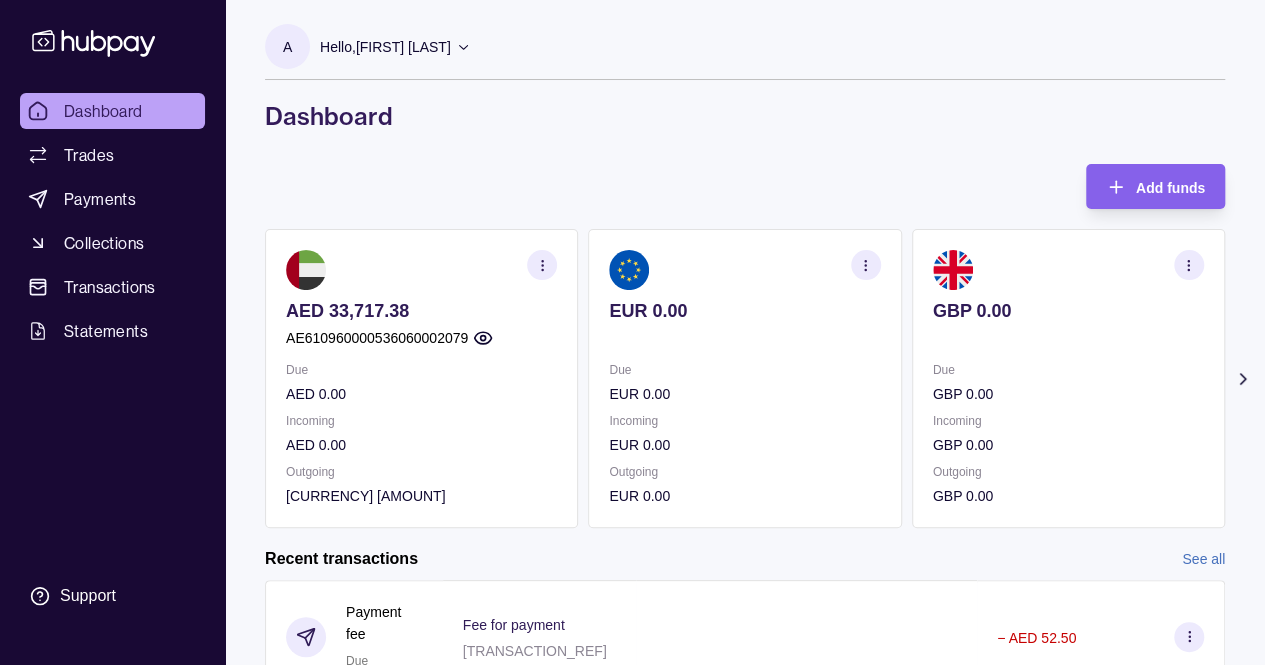 click 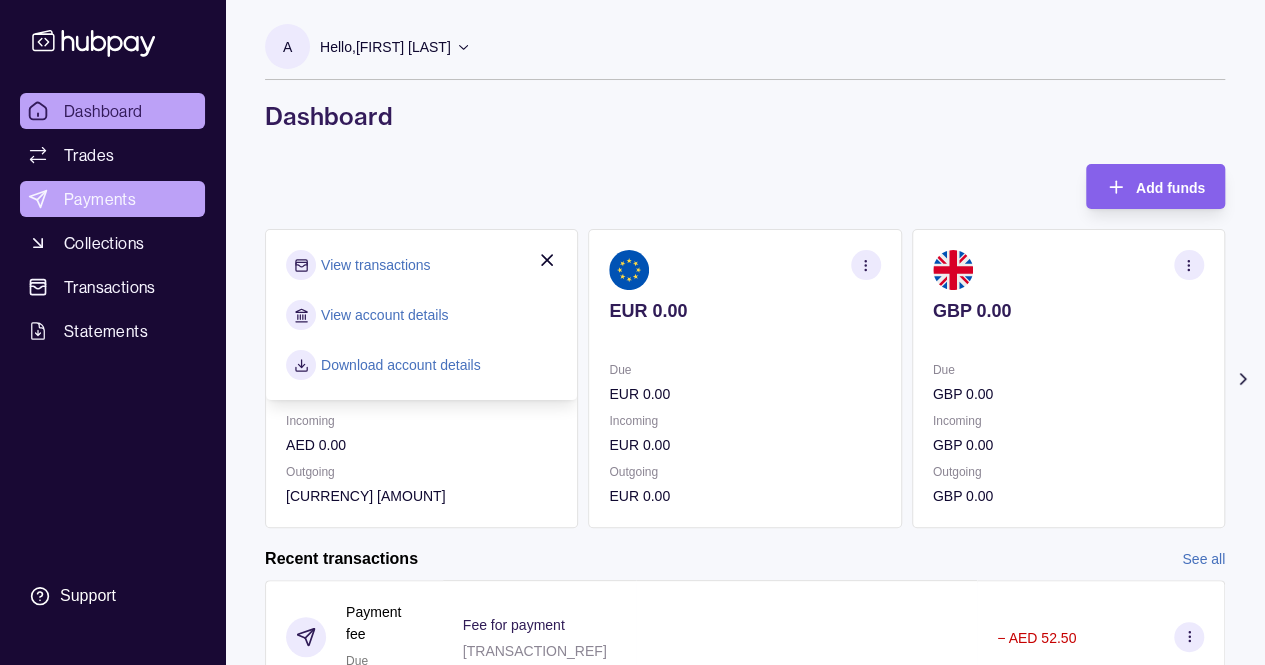 click on "Payments" at bounding box center [100, 199] 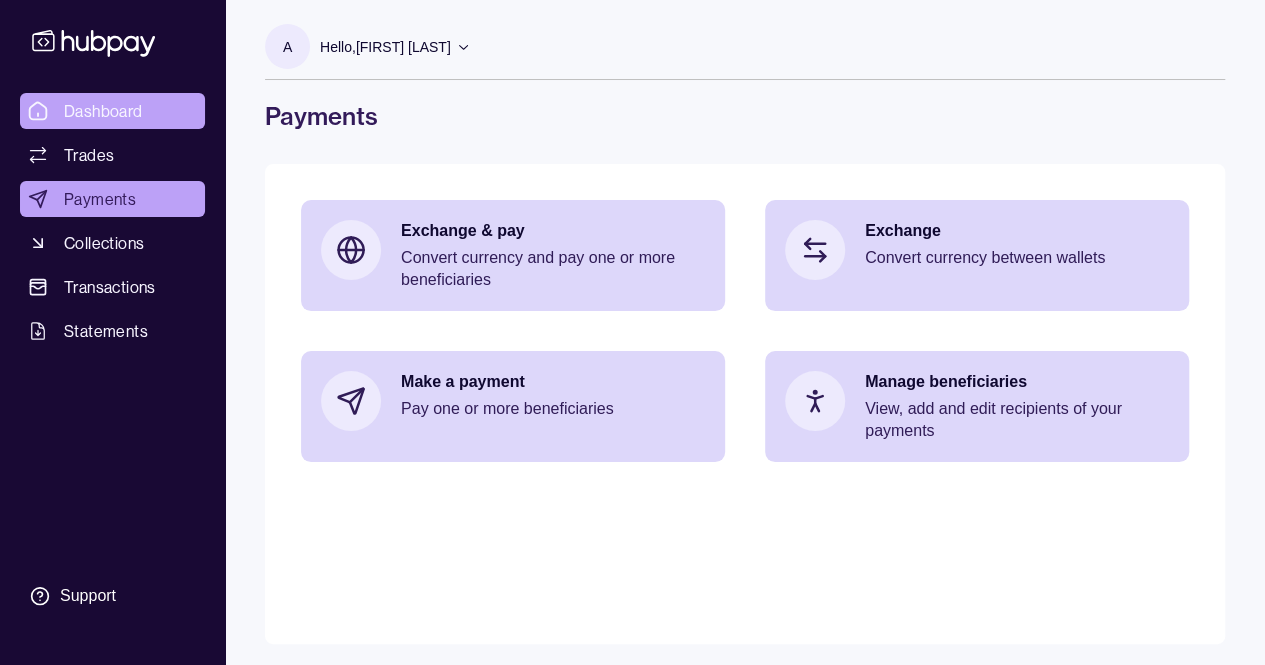 click on "Dashboard" at bounding box center (103, 111) 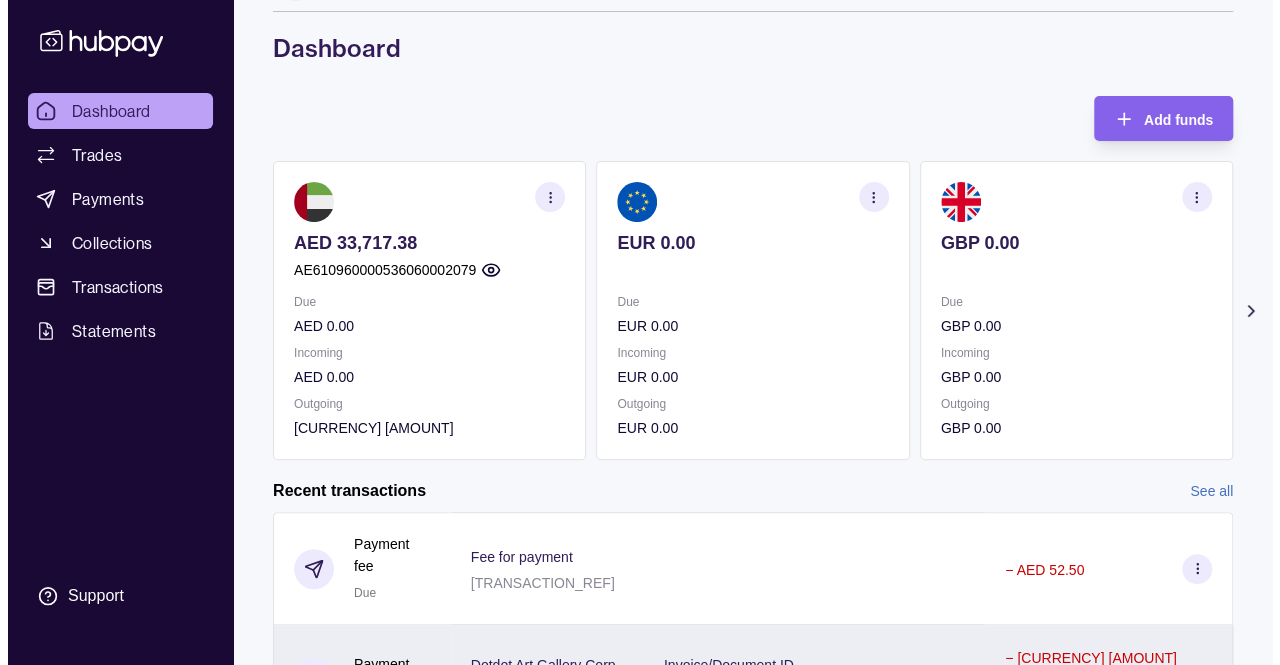 scroll, scrollTop: 0, scrollLeft: 0, axis: both 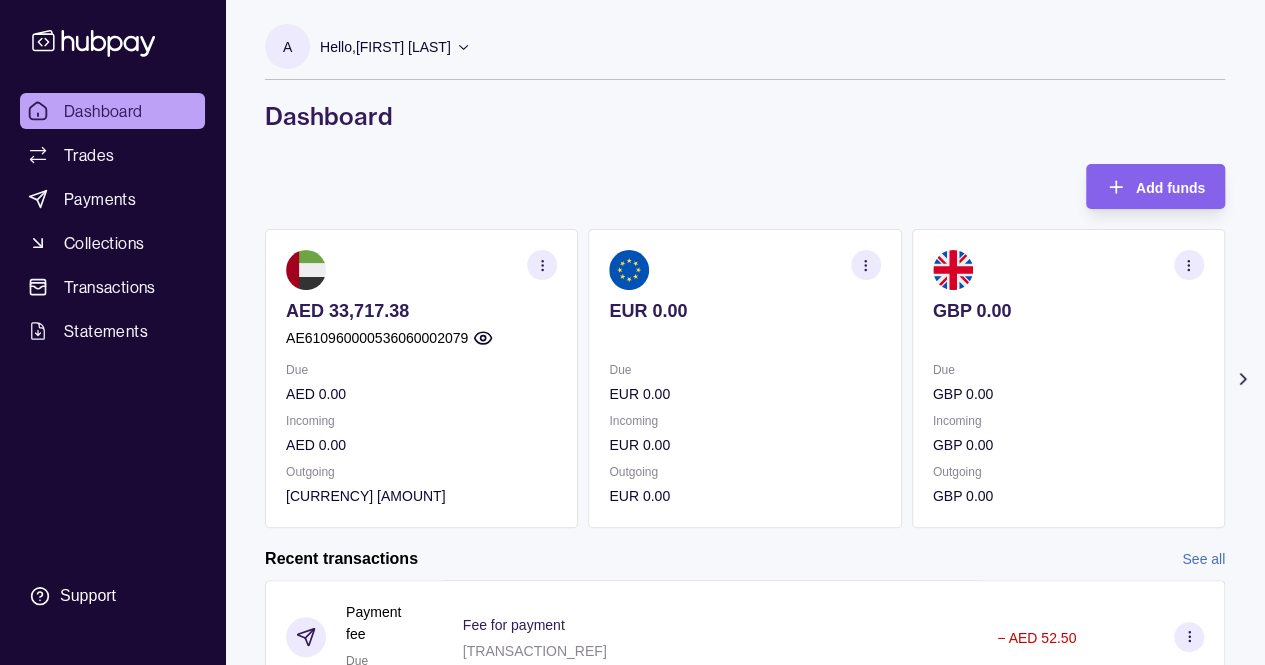 click 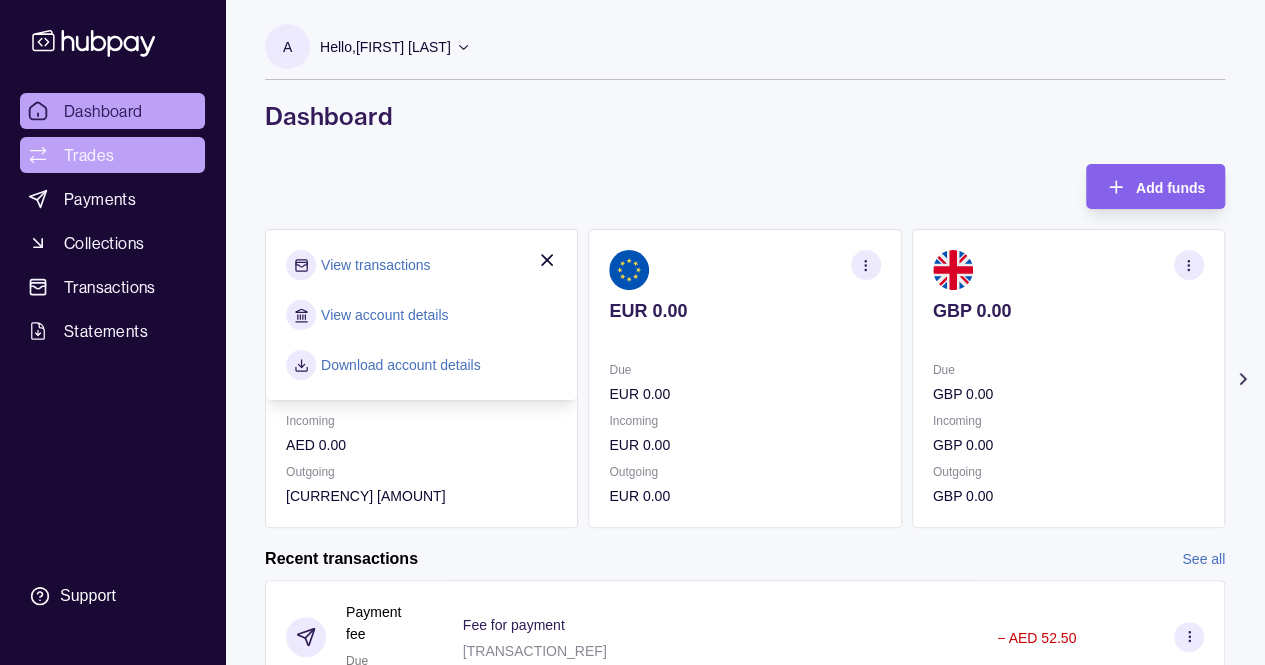click on "Trades" at bounding box center (112, 155) 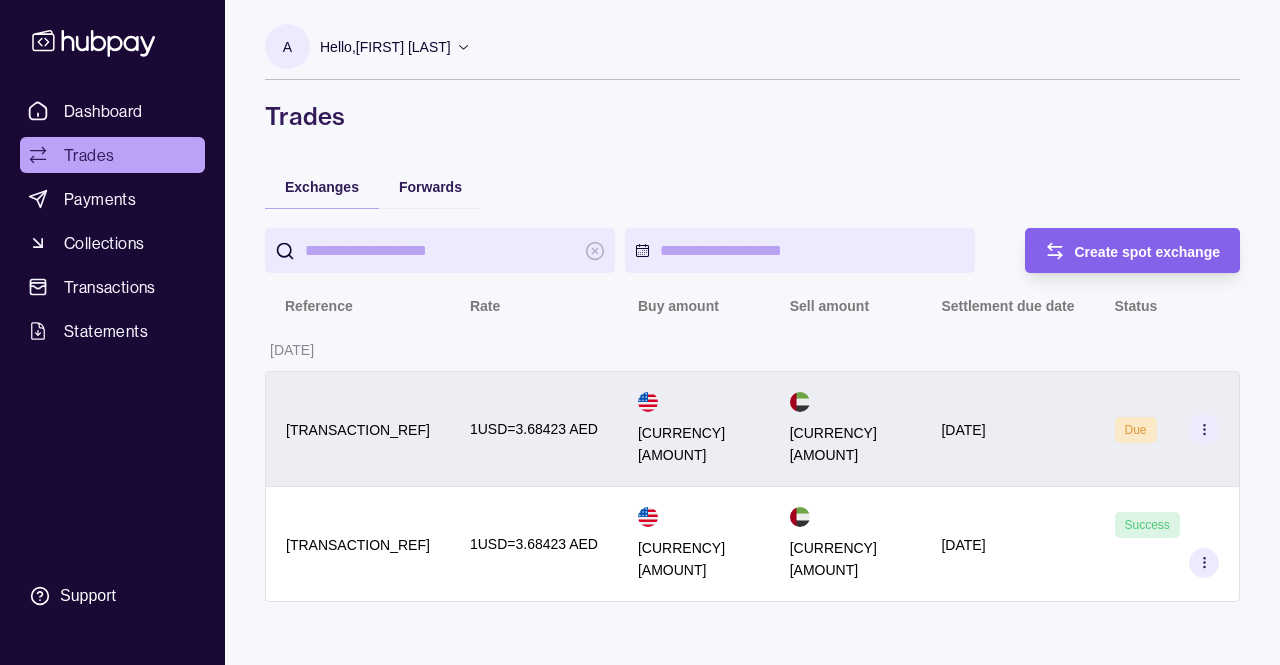 click on "Due" at bounding box center (1167, 429) 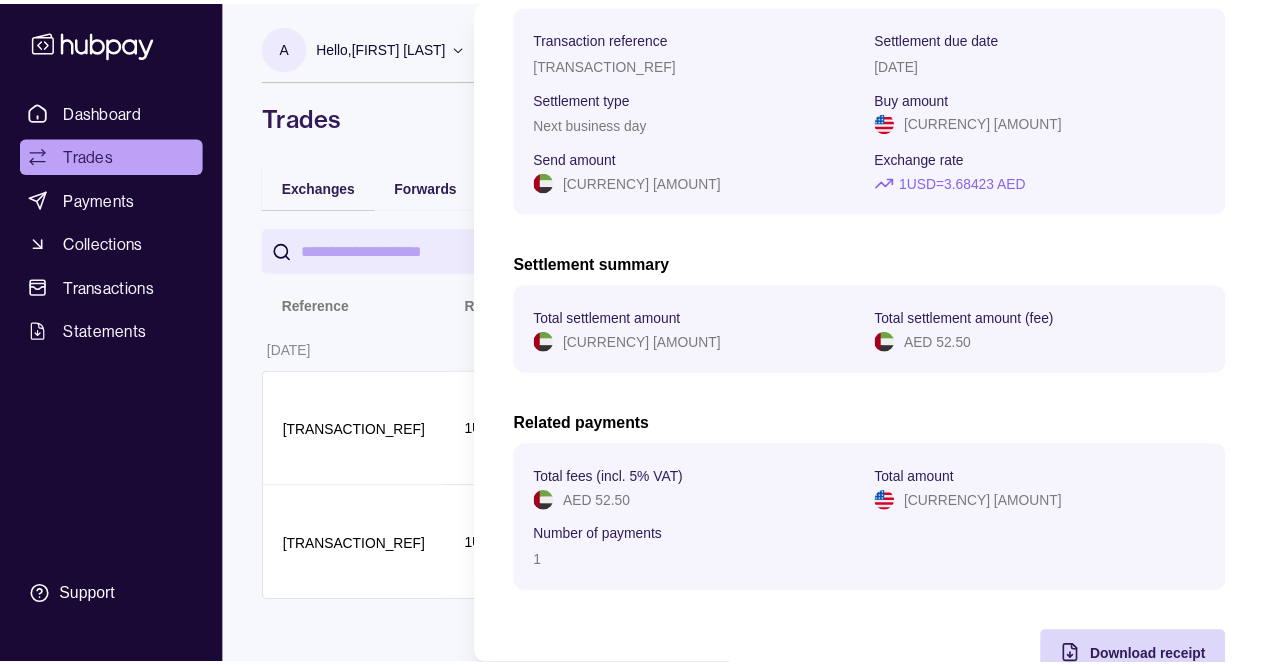 scroll, scrollTop: 244, scrollLeft: 0, axis: vertical 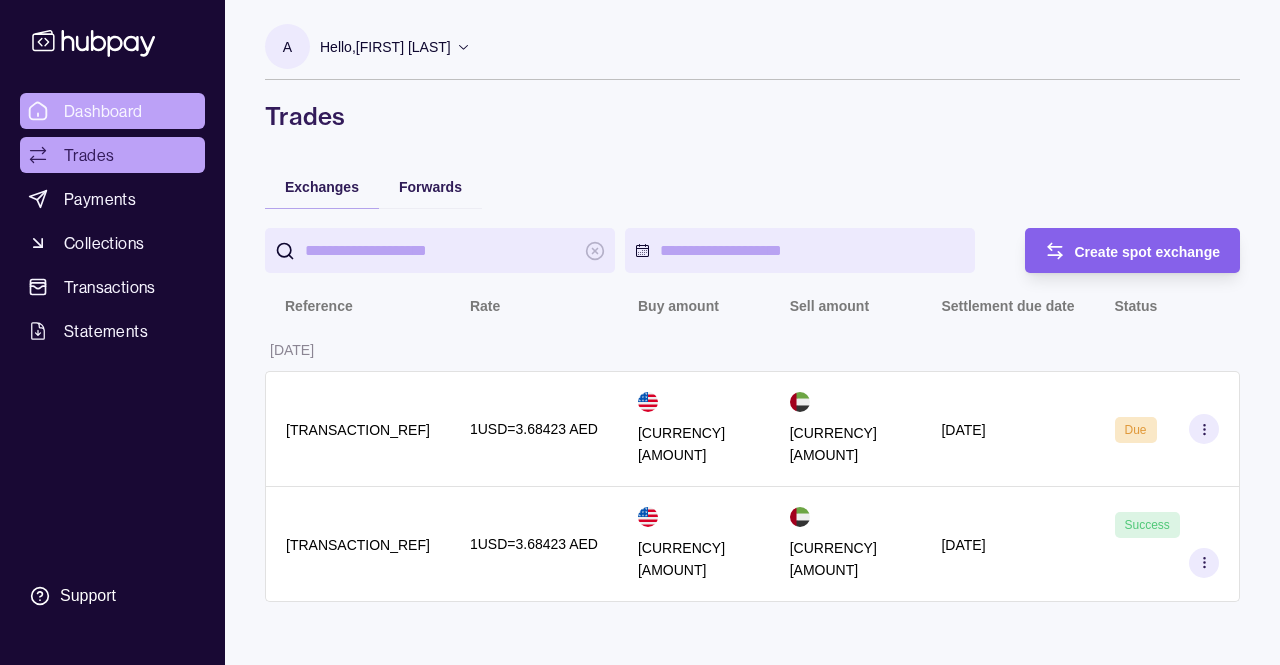 click on "Dashboard" at bounding box center [103, 111] 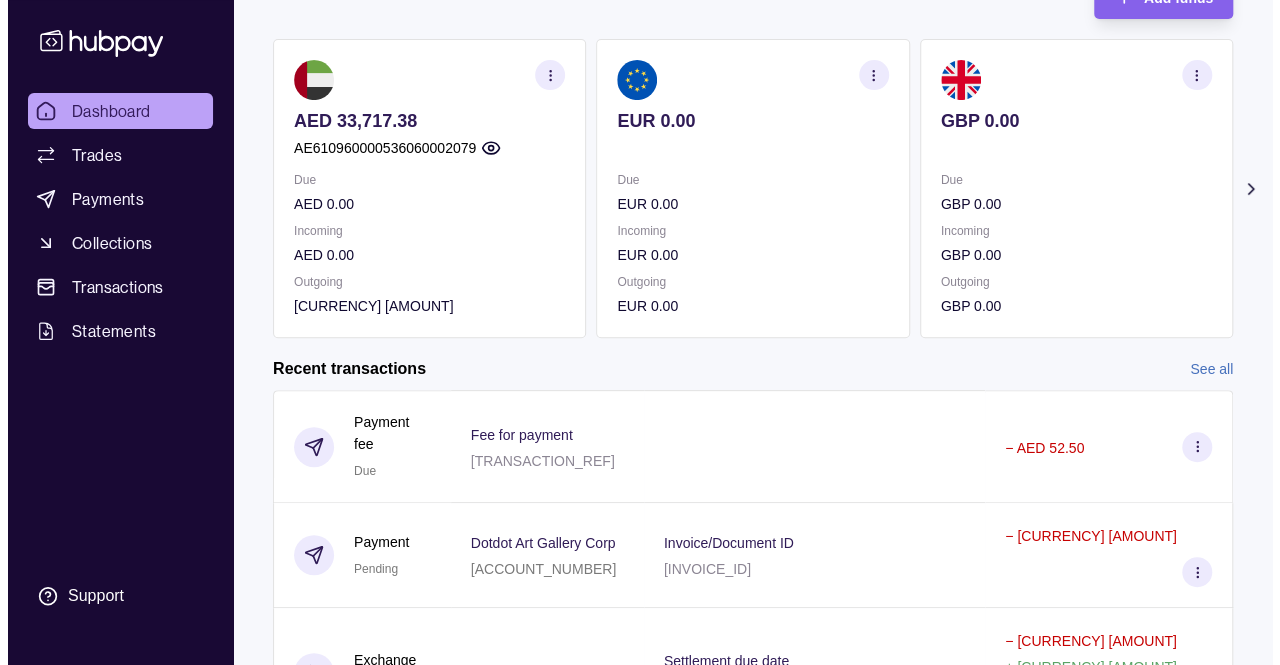 scroll, scrollTop: 196, scrollLeft: 0, axis: vertical 